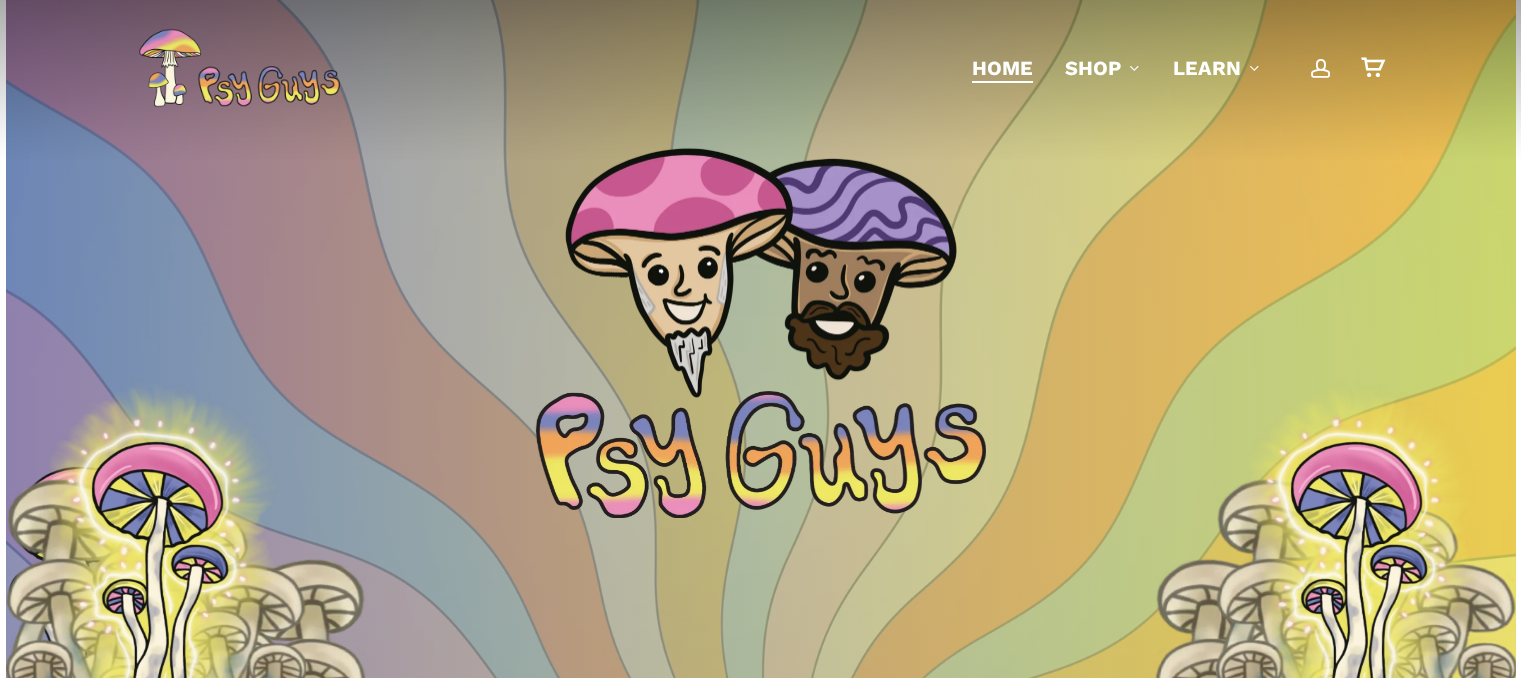 scroll, scrollTop: 0, scrollLeft: 0, axis: both 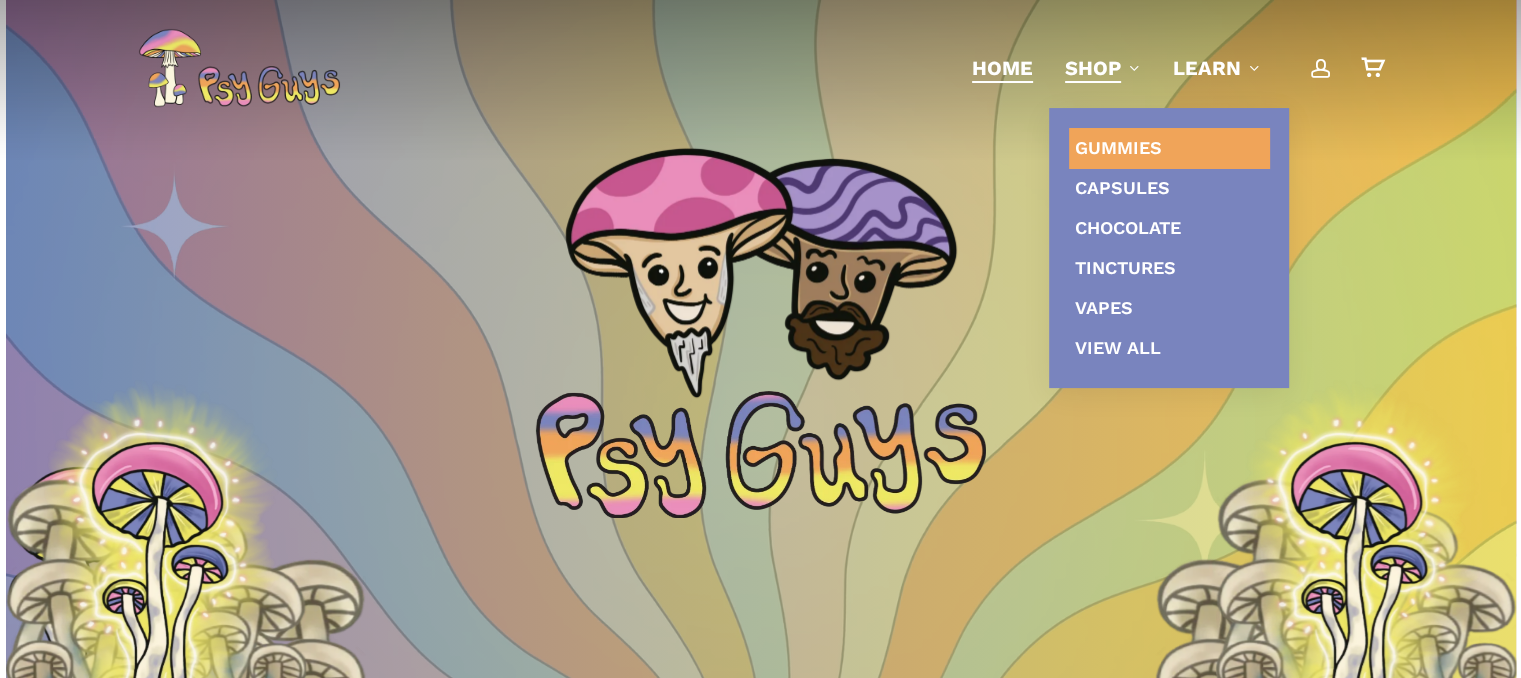 click on "Gummies" at bounding box center (1118, 147) 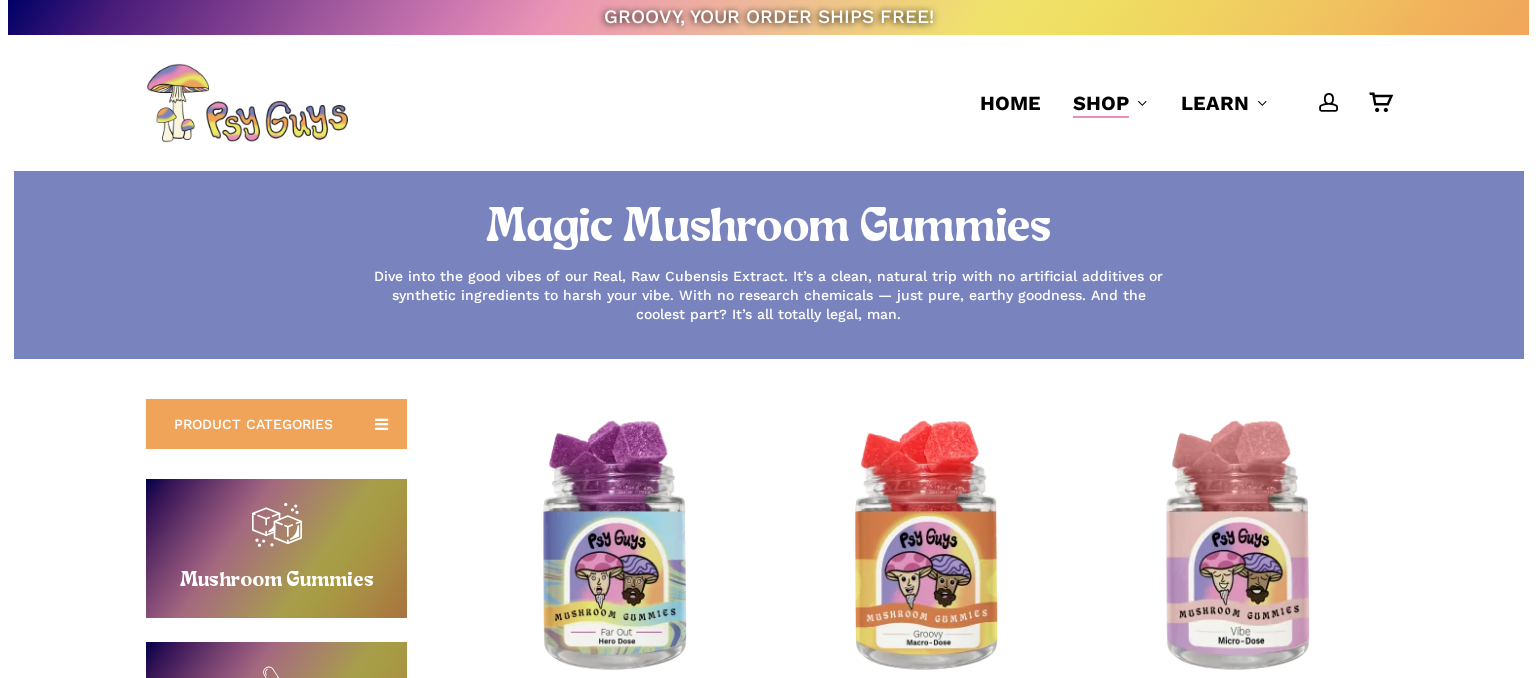 scroll, scrollTop: 0, scrollLeft: 0, axis: both 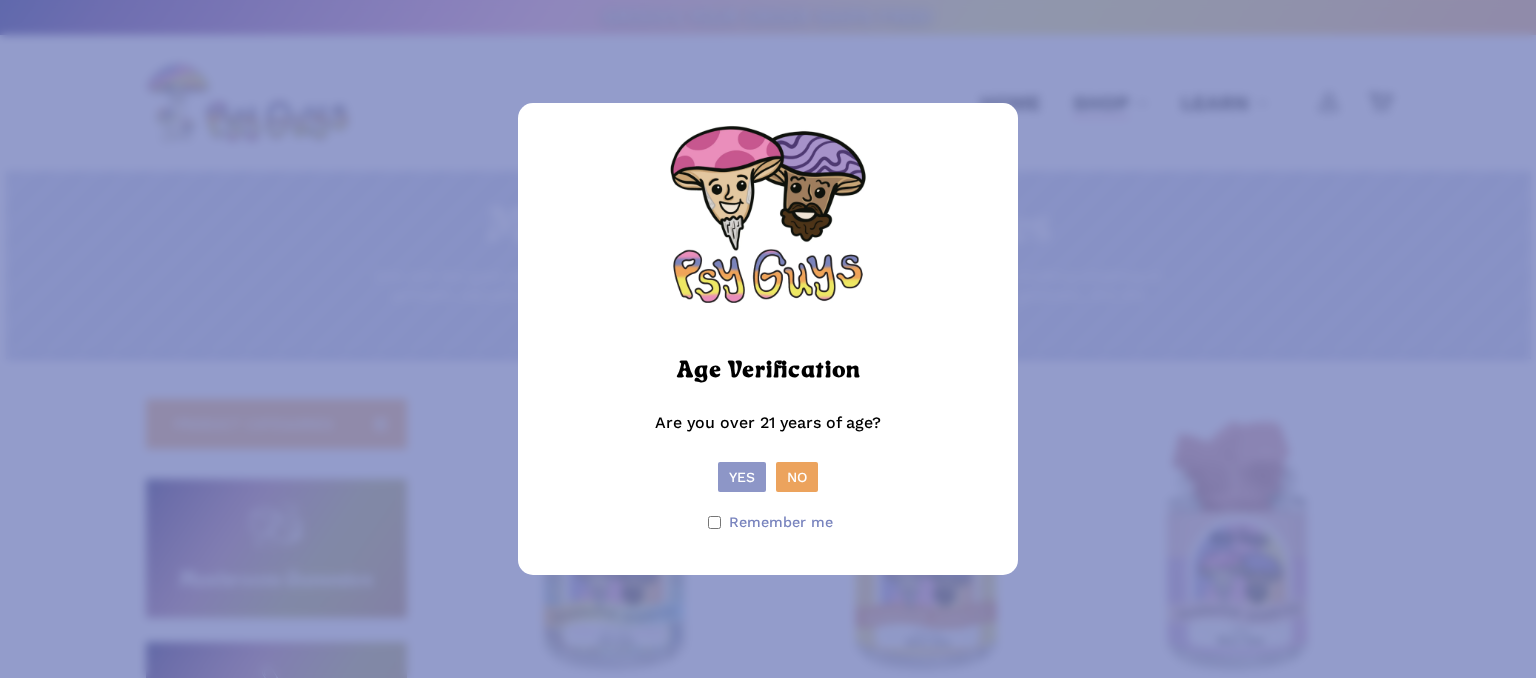click on "Yes" at bounding box center [742, 477] 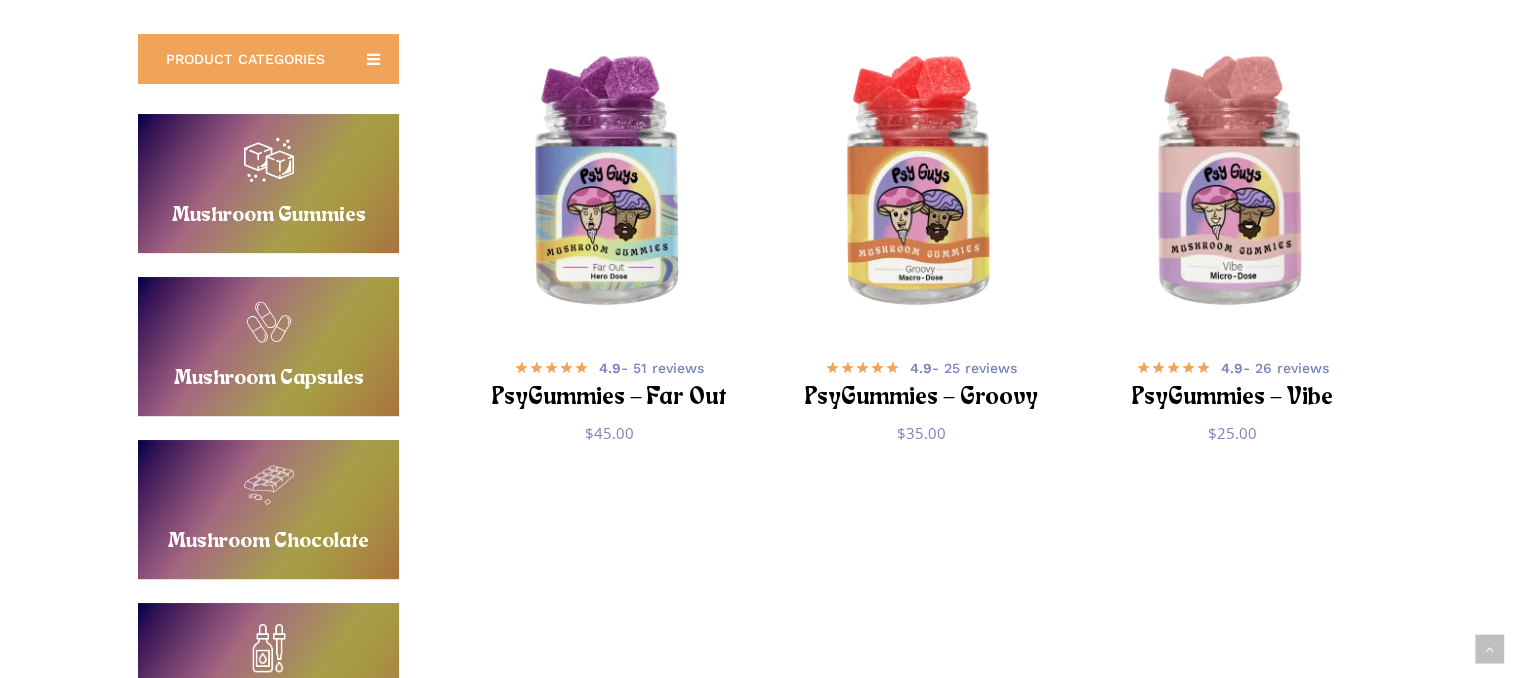 scroll, scrollTop: 400, scrollLeft: 0, axis: vertical 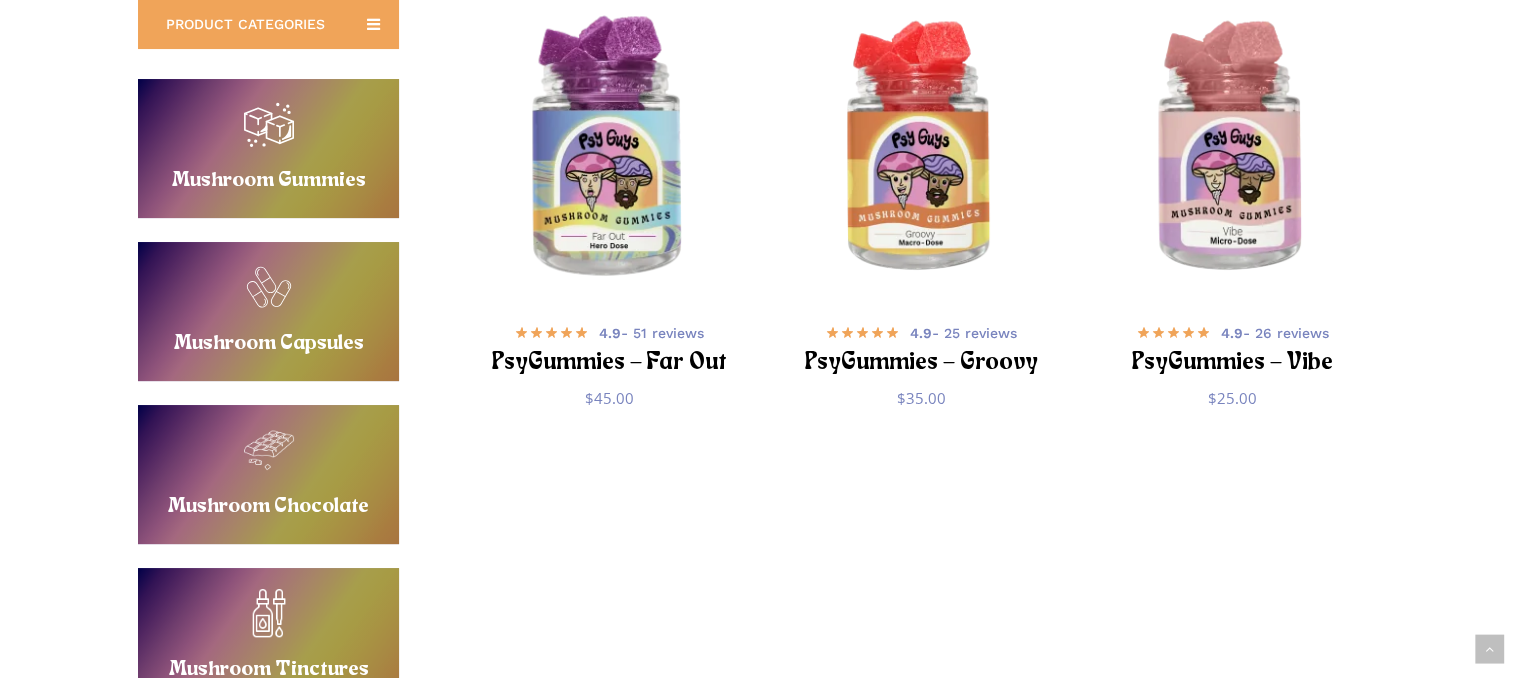 click at bounding box center [609, 149] 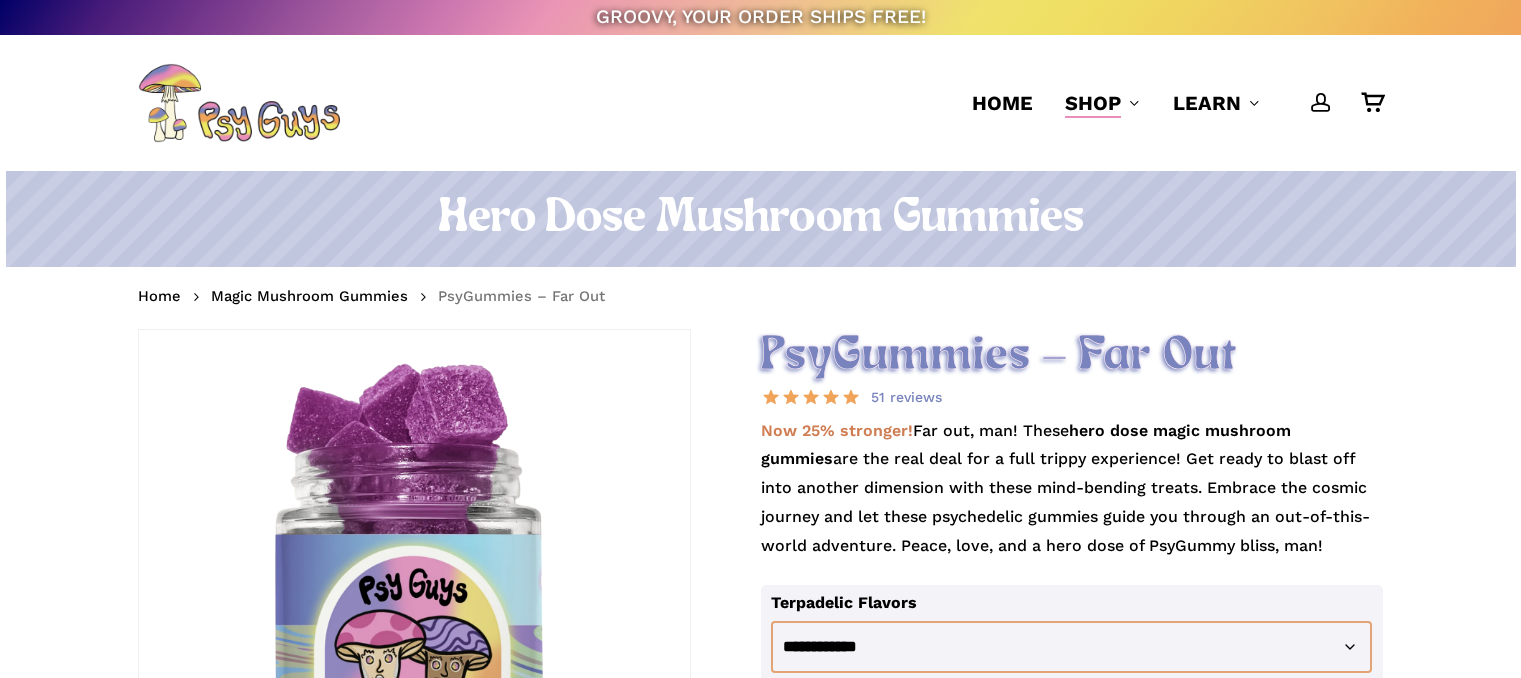 scroll, scrollTop: 0, scrollLeft: 0, axis: both 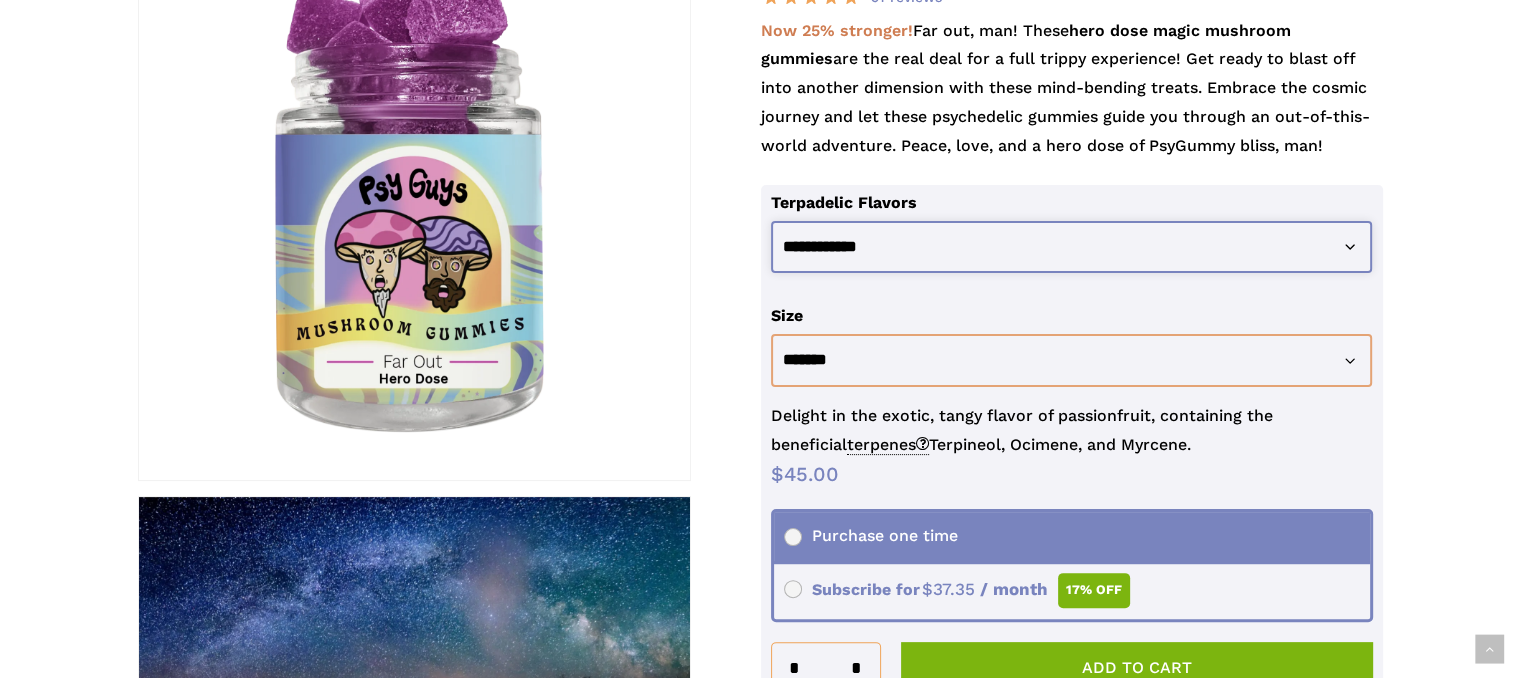 click on "**********" 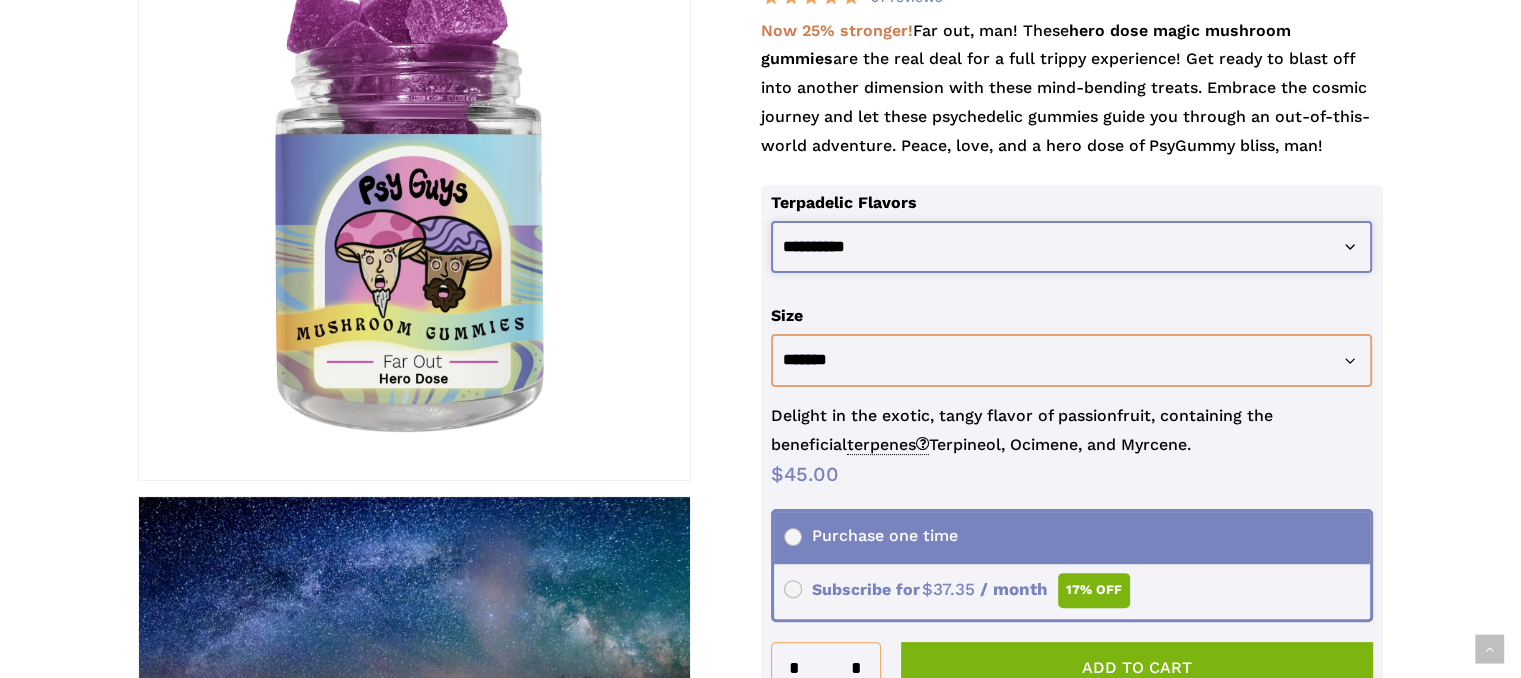 click on "**********" 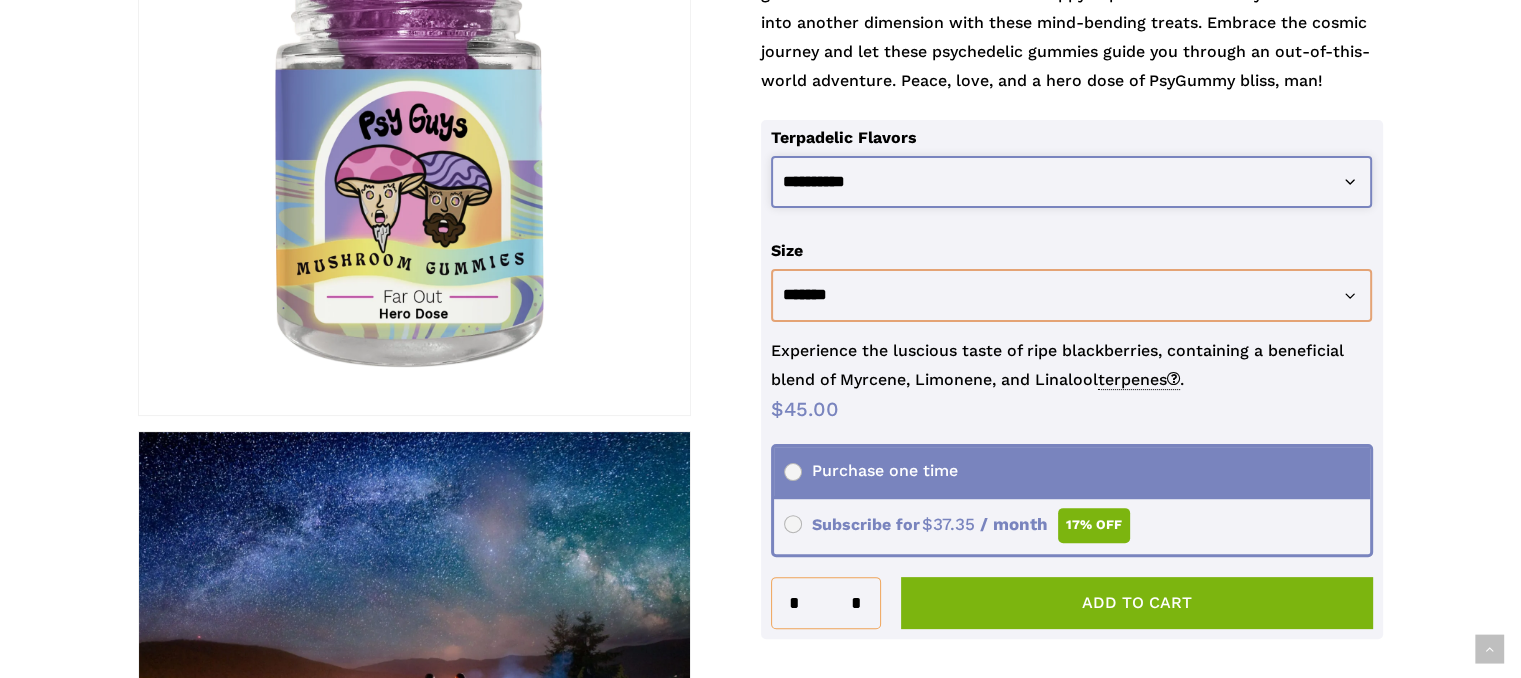 scroll, scrollTop: 500, scrollLeft: 0, axis: vertical 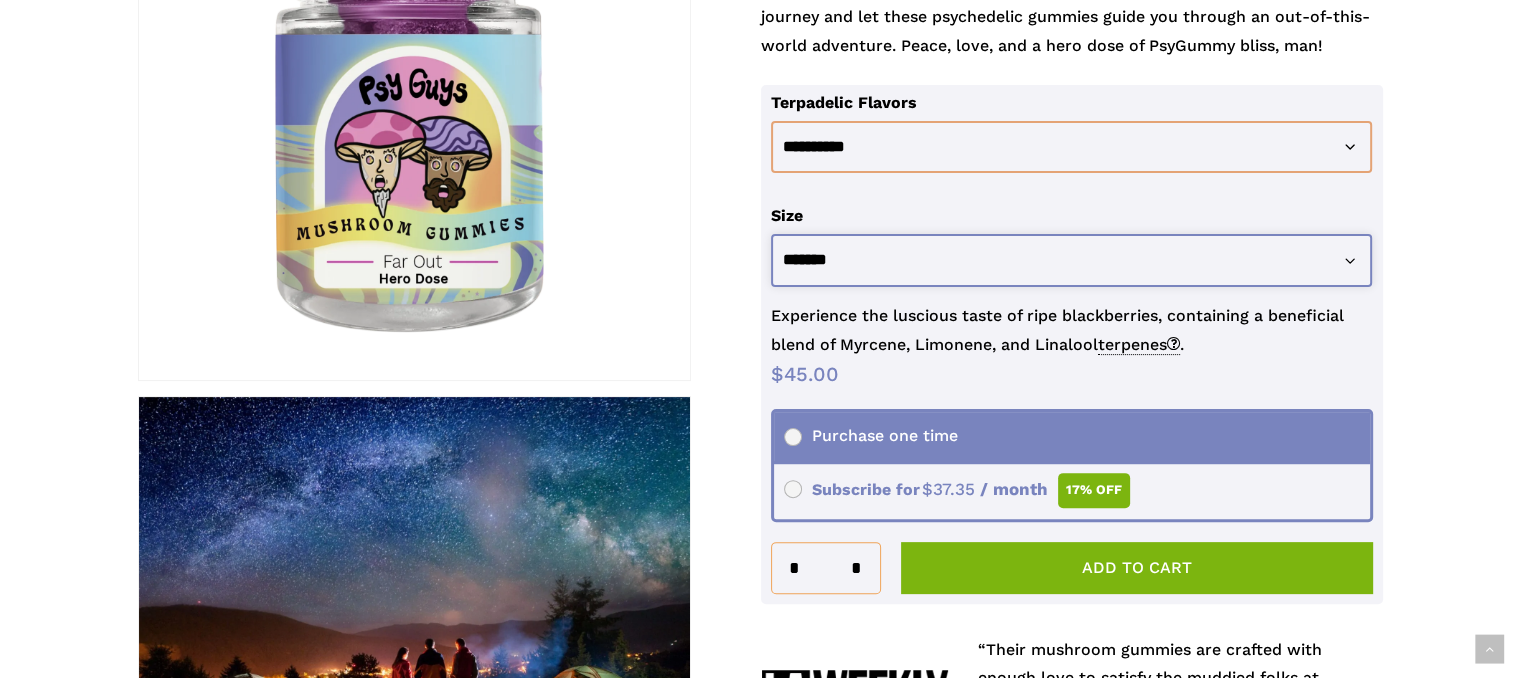 click on "**********" 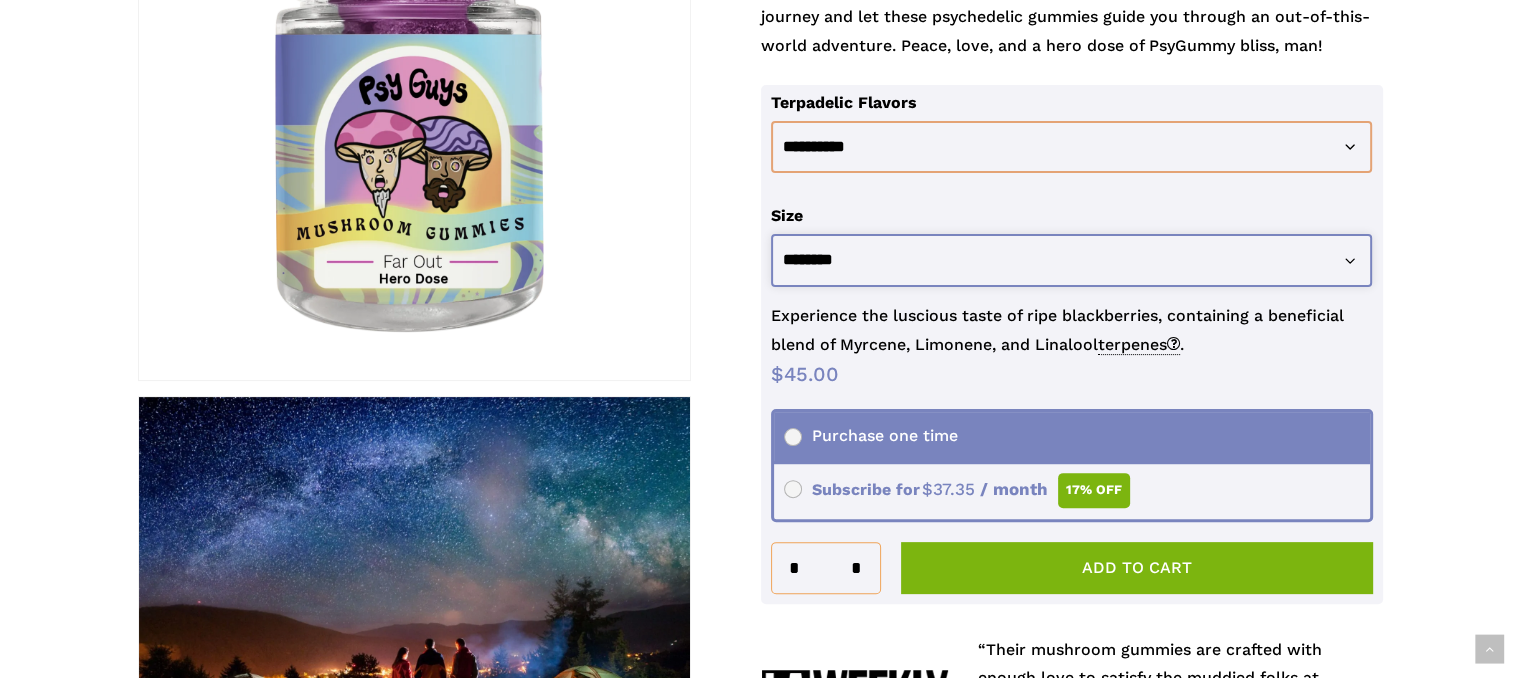 click on "**********" 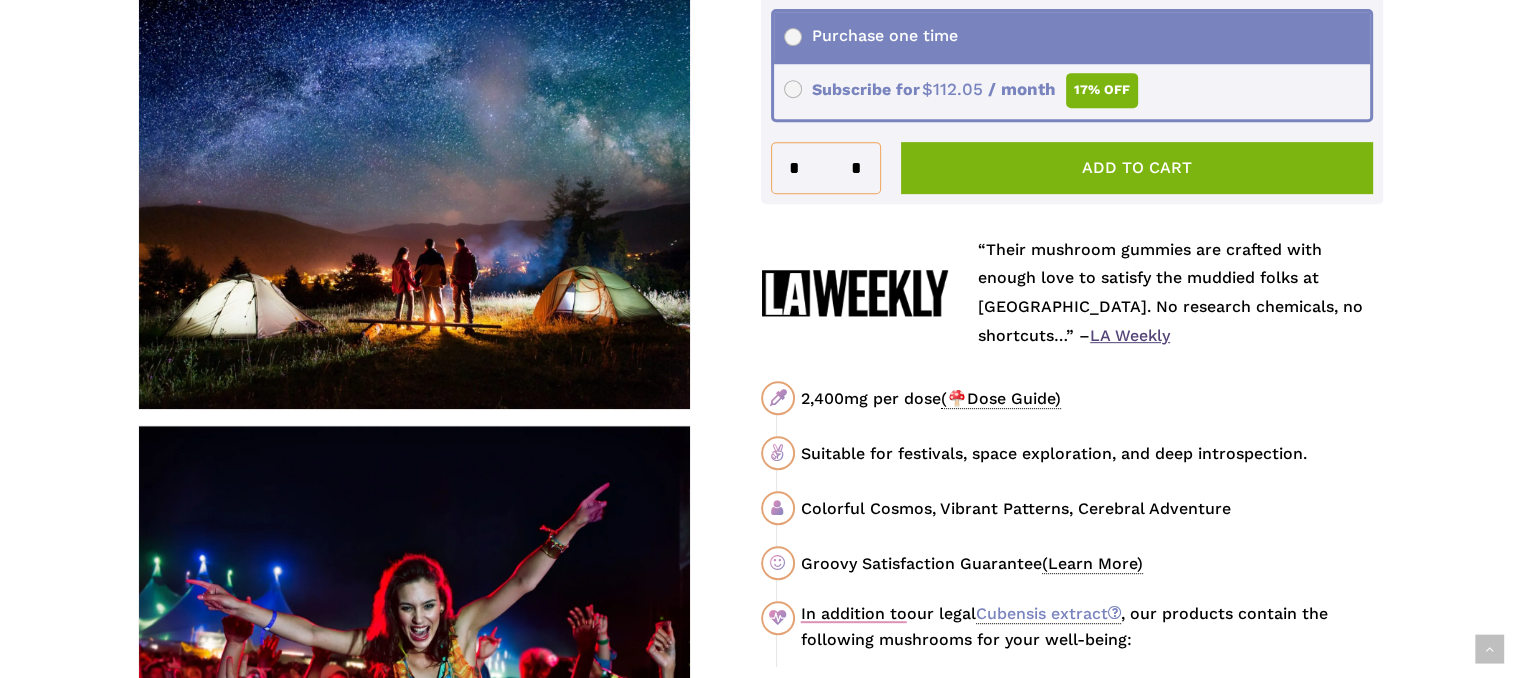 scroll, scrollTop: 800, scrollLeft: 0, axis: vertical 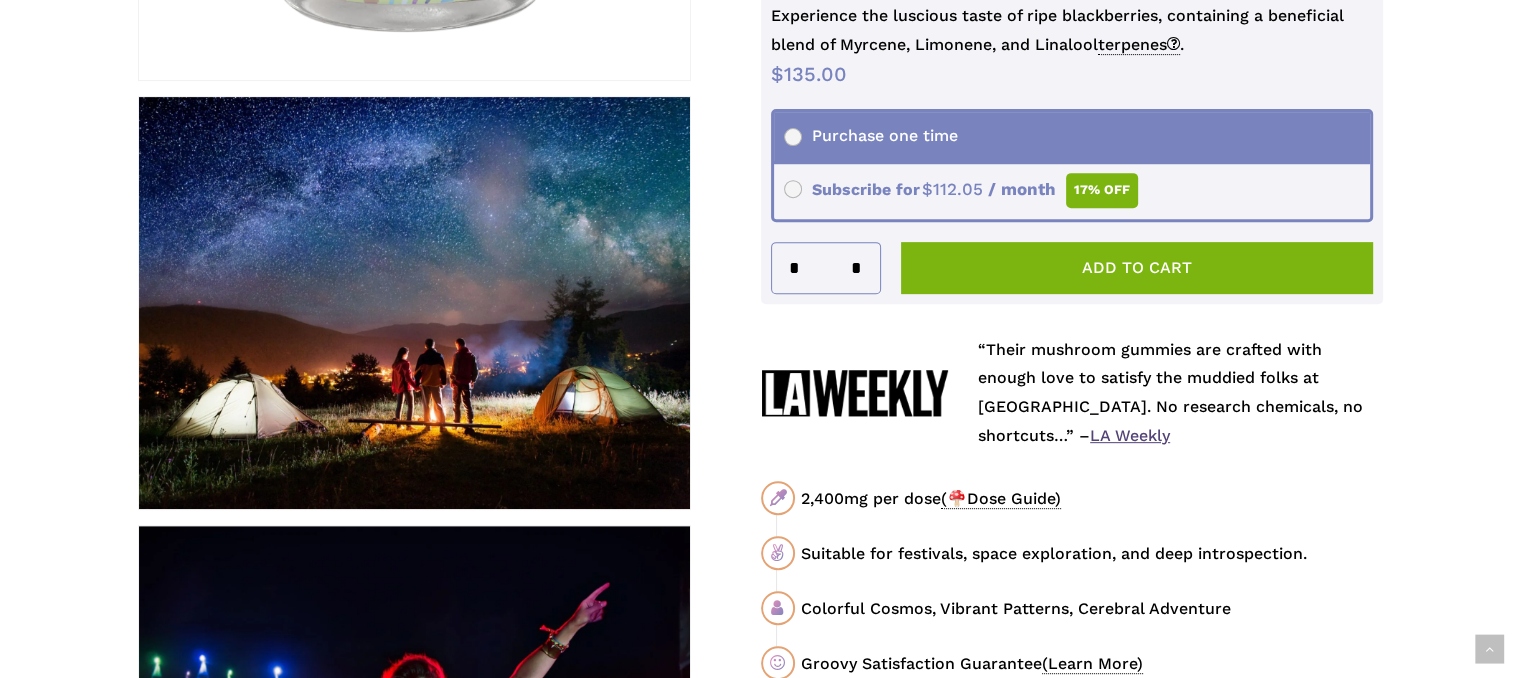 click on "*" 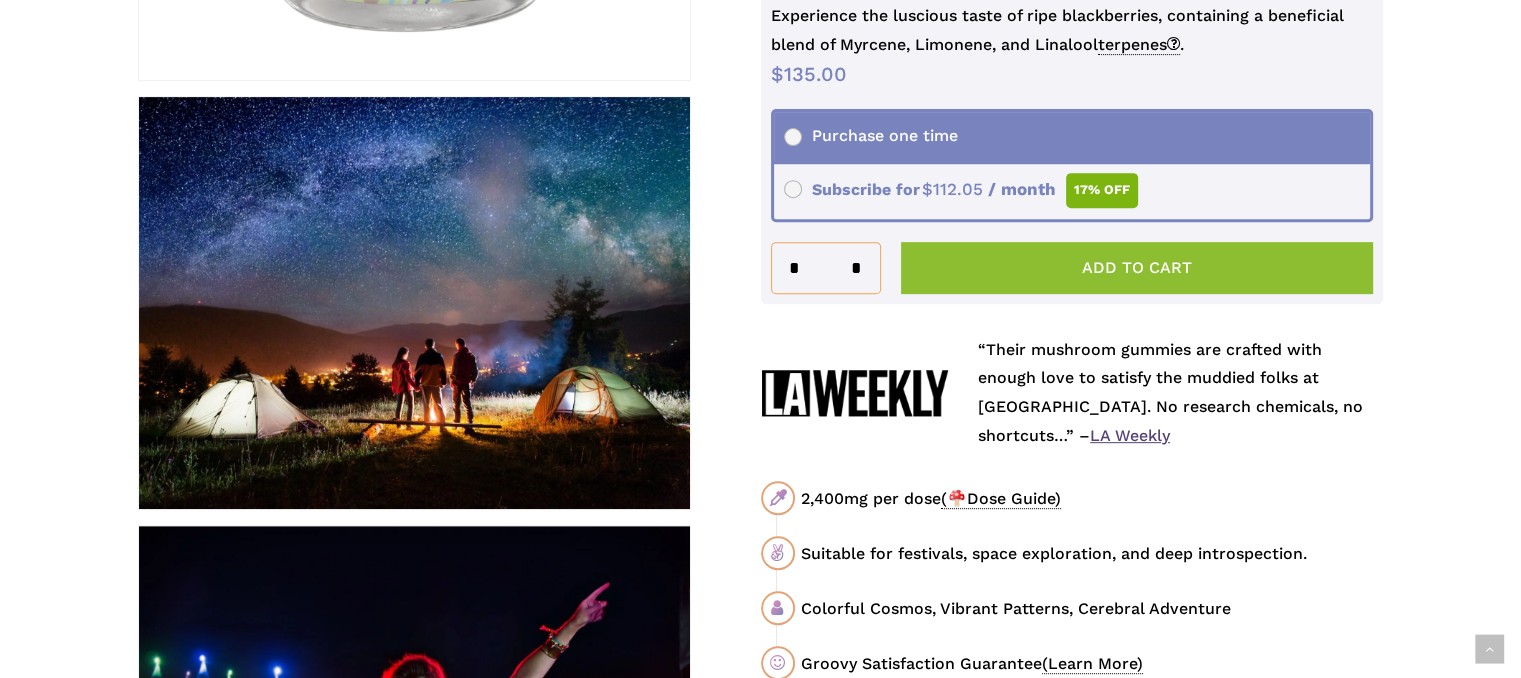 click on "Add to cart" 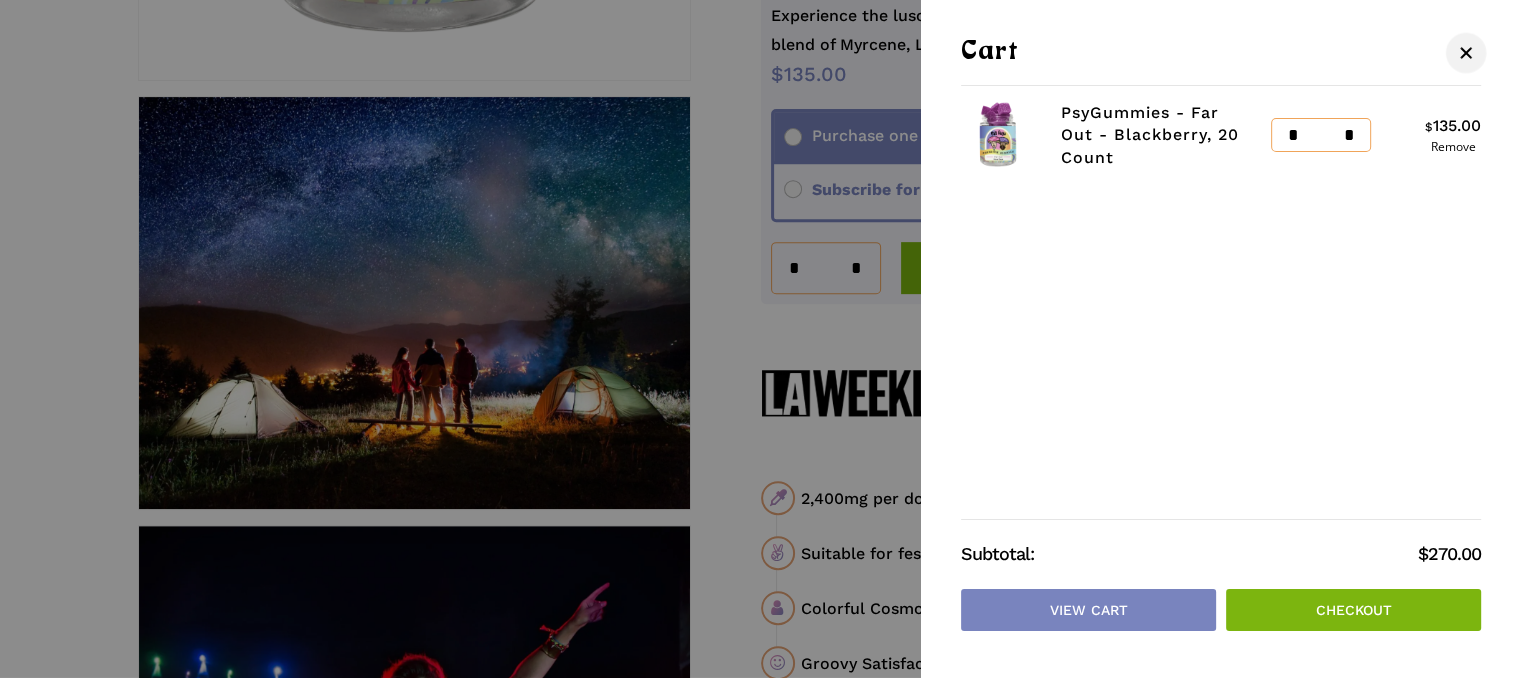 click at bounding box center [1466, 52] 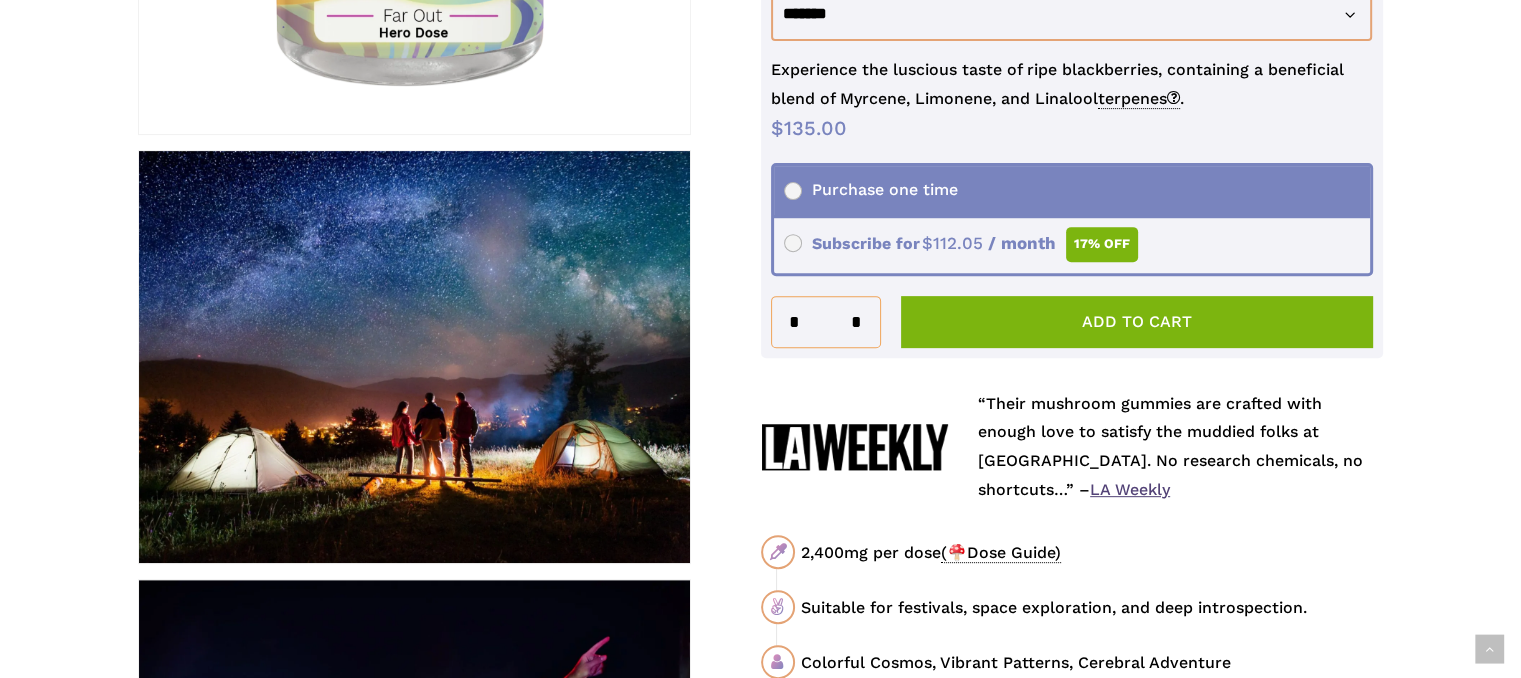scroll, scrollTop: 200, scrollLeft: 0, axis: vertical 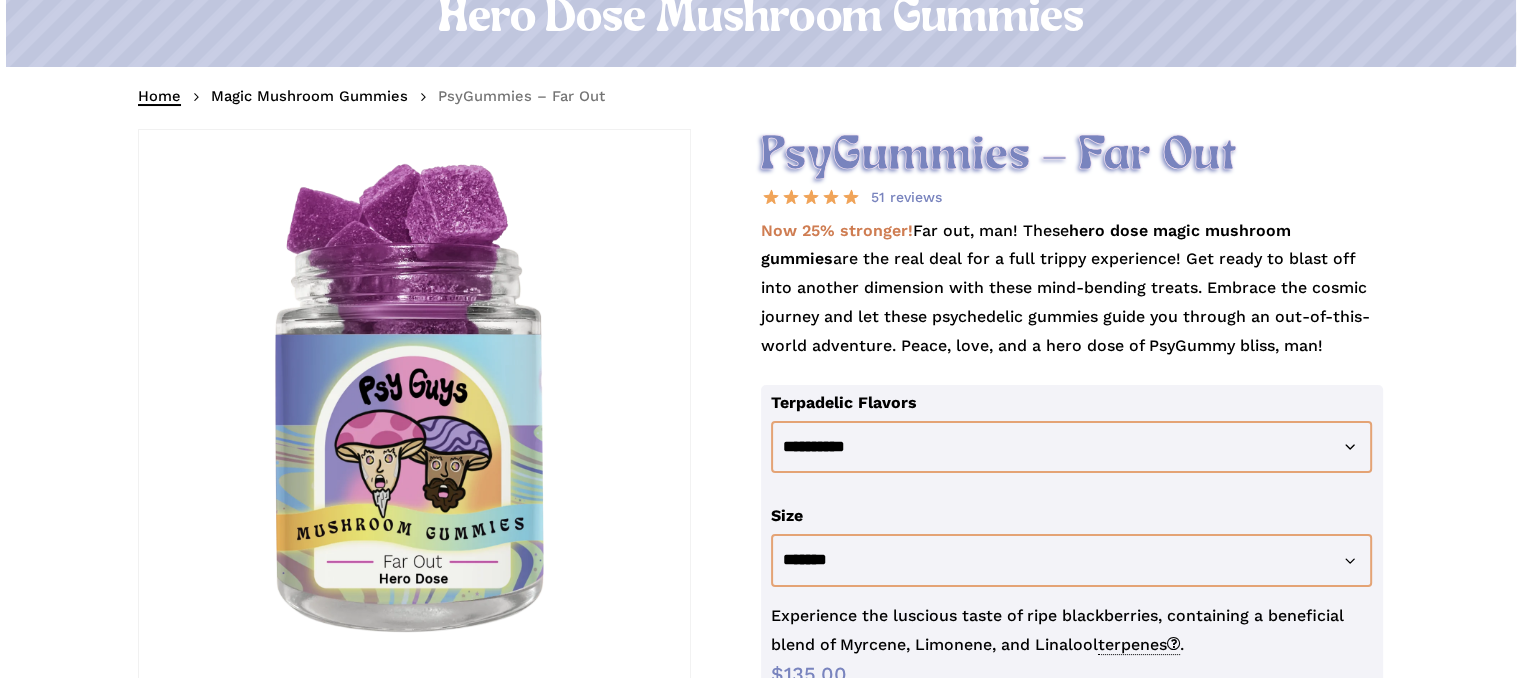 click on "Home" at bounding box center (159, 96) 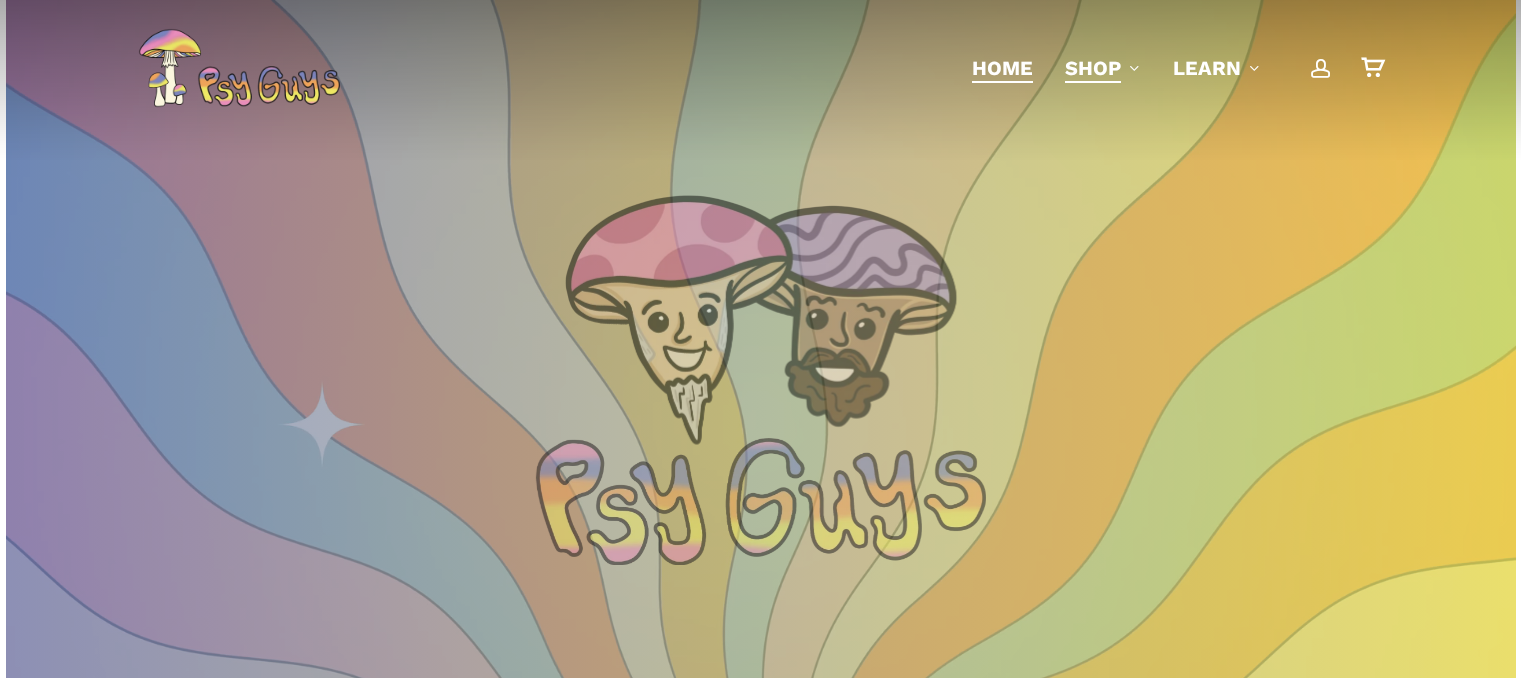 scroll, scrollTop: 0, scrollLeft: 0, axis: both 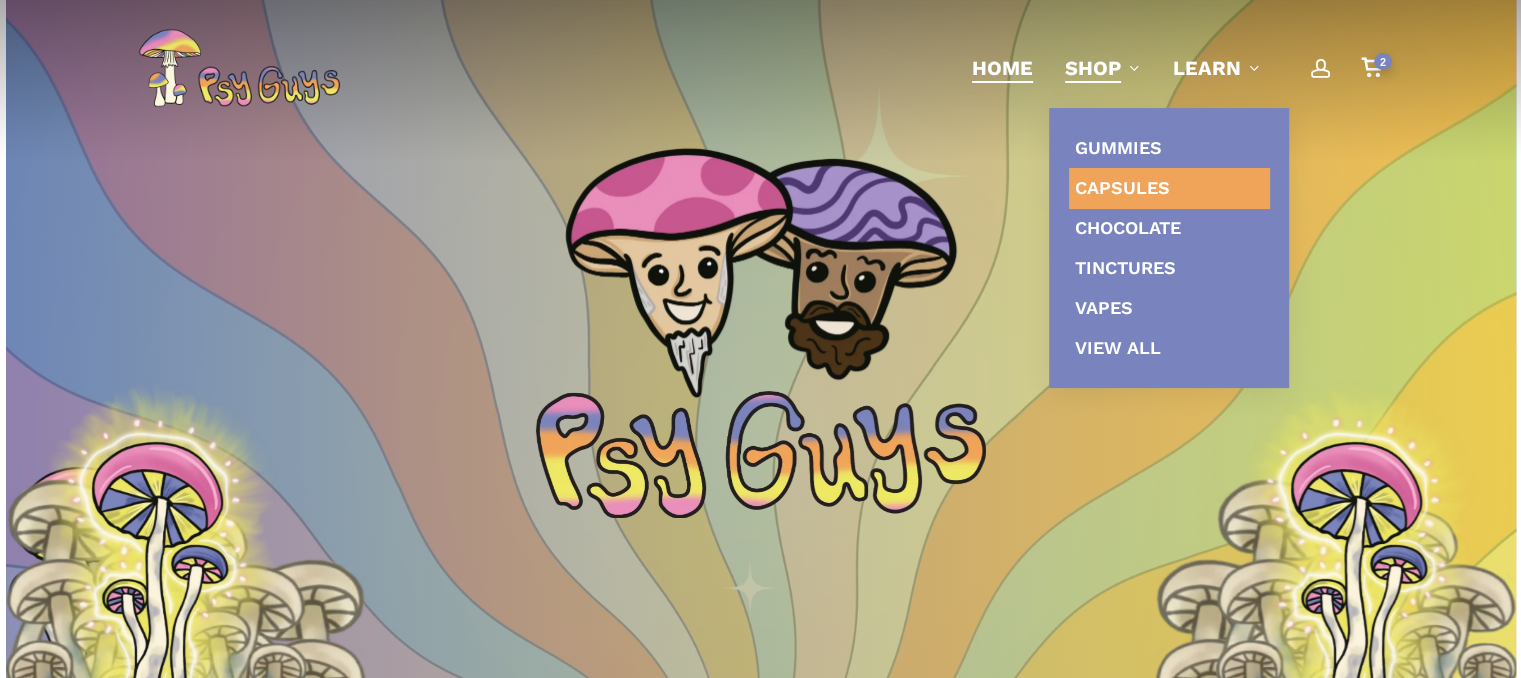 click on "Capsules" at bounding box center [1122, 187] 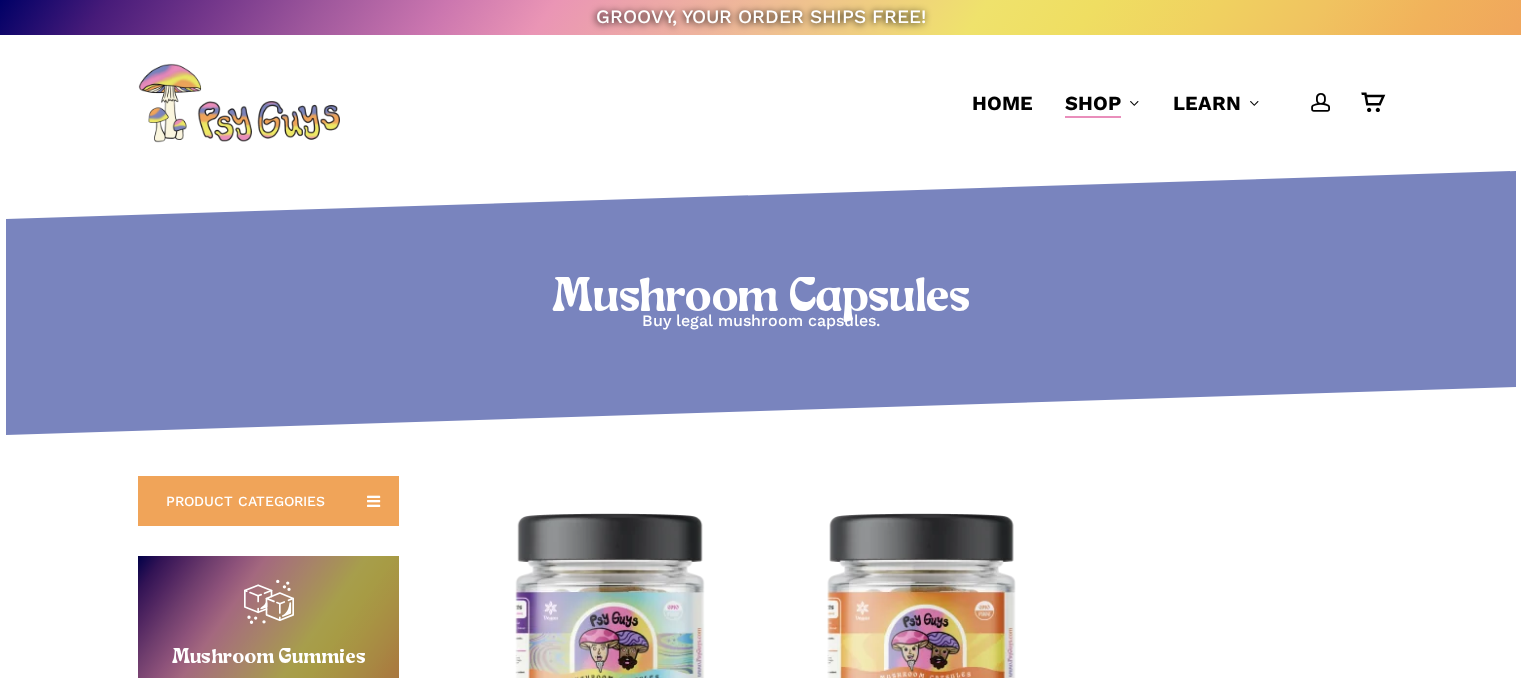 scroll, scrollTop: 0, scrollLeft: 0, axis: both 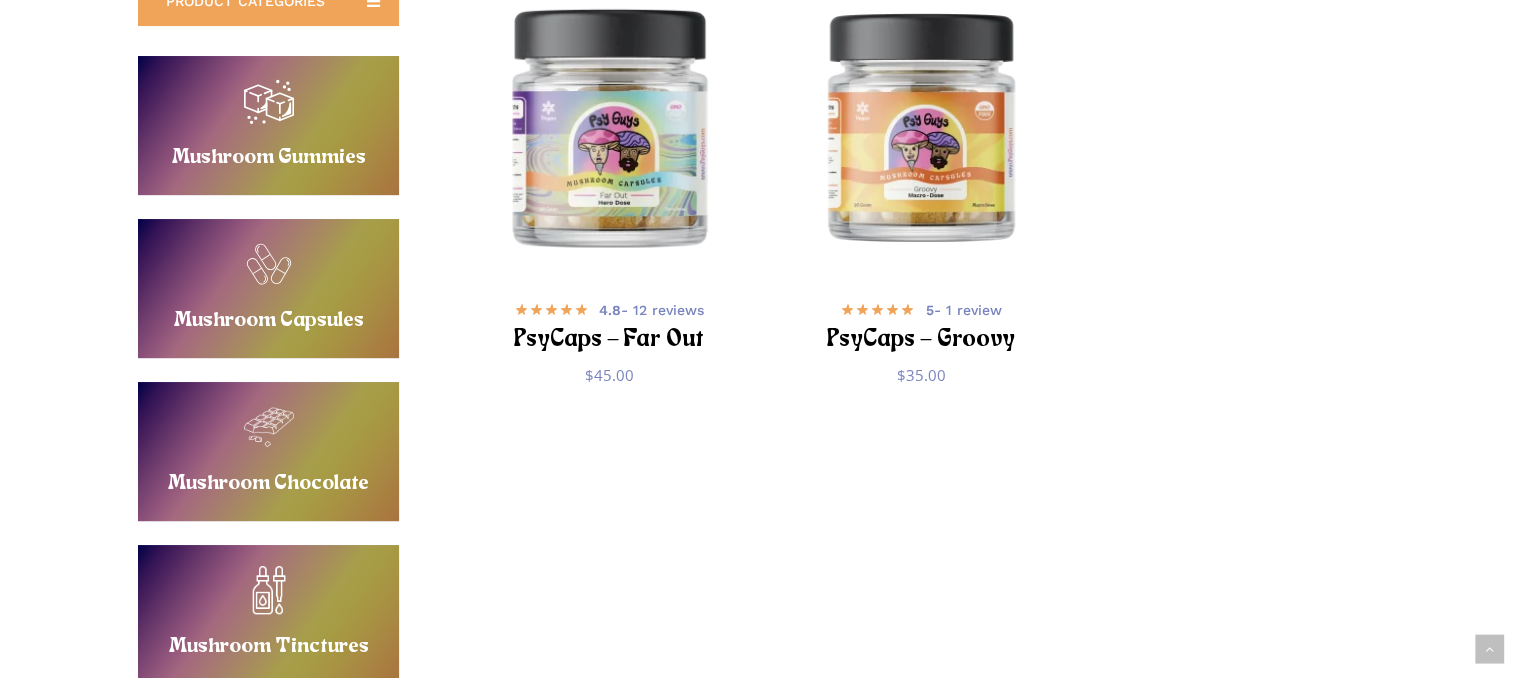 click at bounding box center (609, 126) 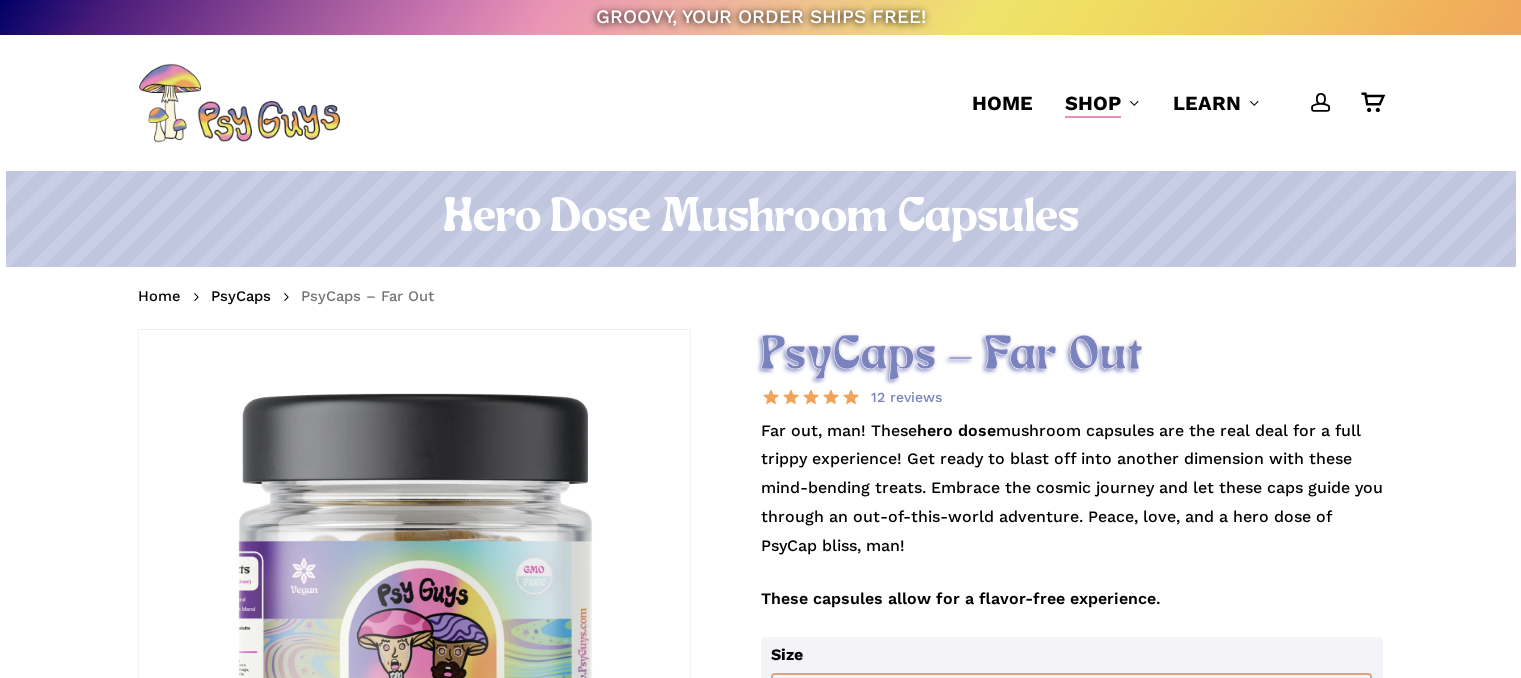 scroll, scrollTop: 0, scrollLeft: 0, axis: both 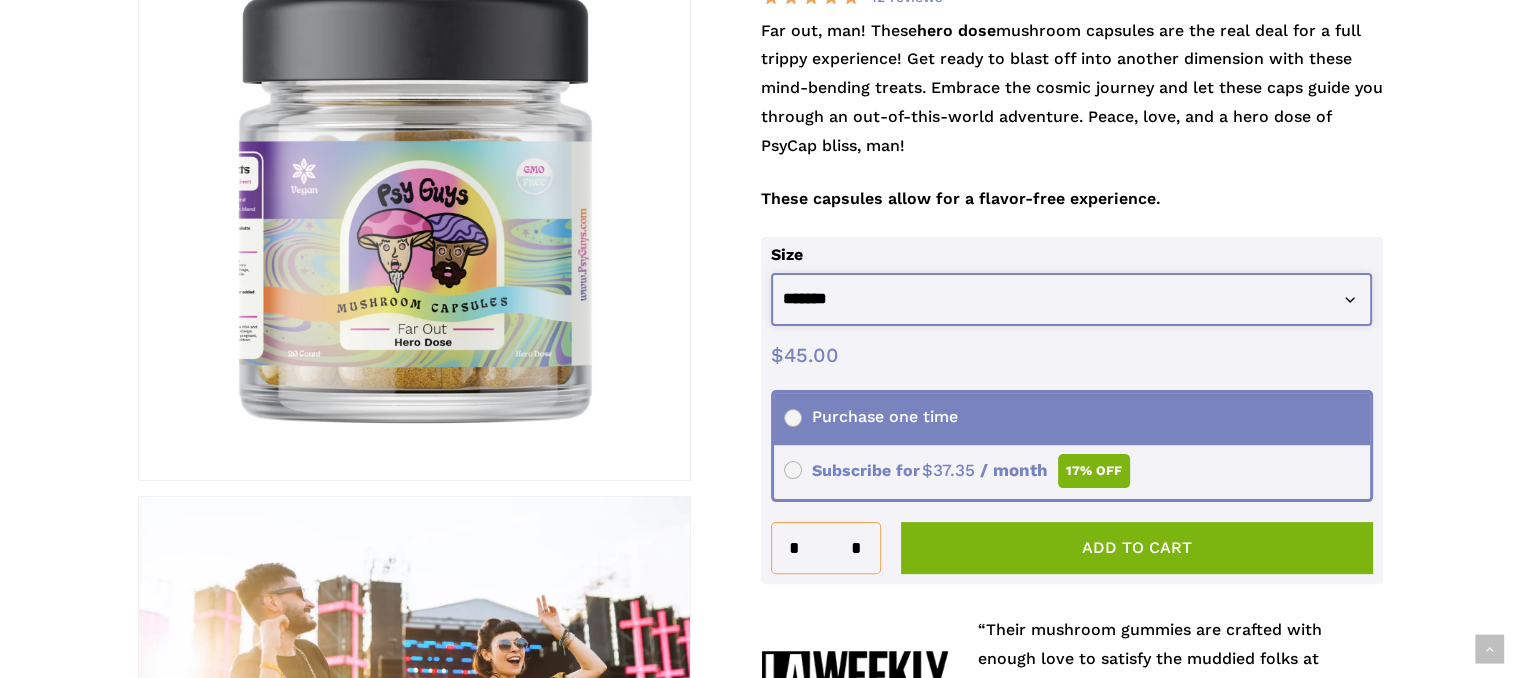 click on "**********" 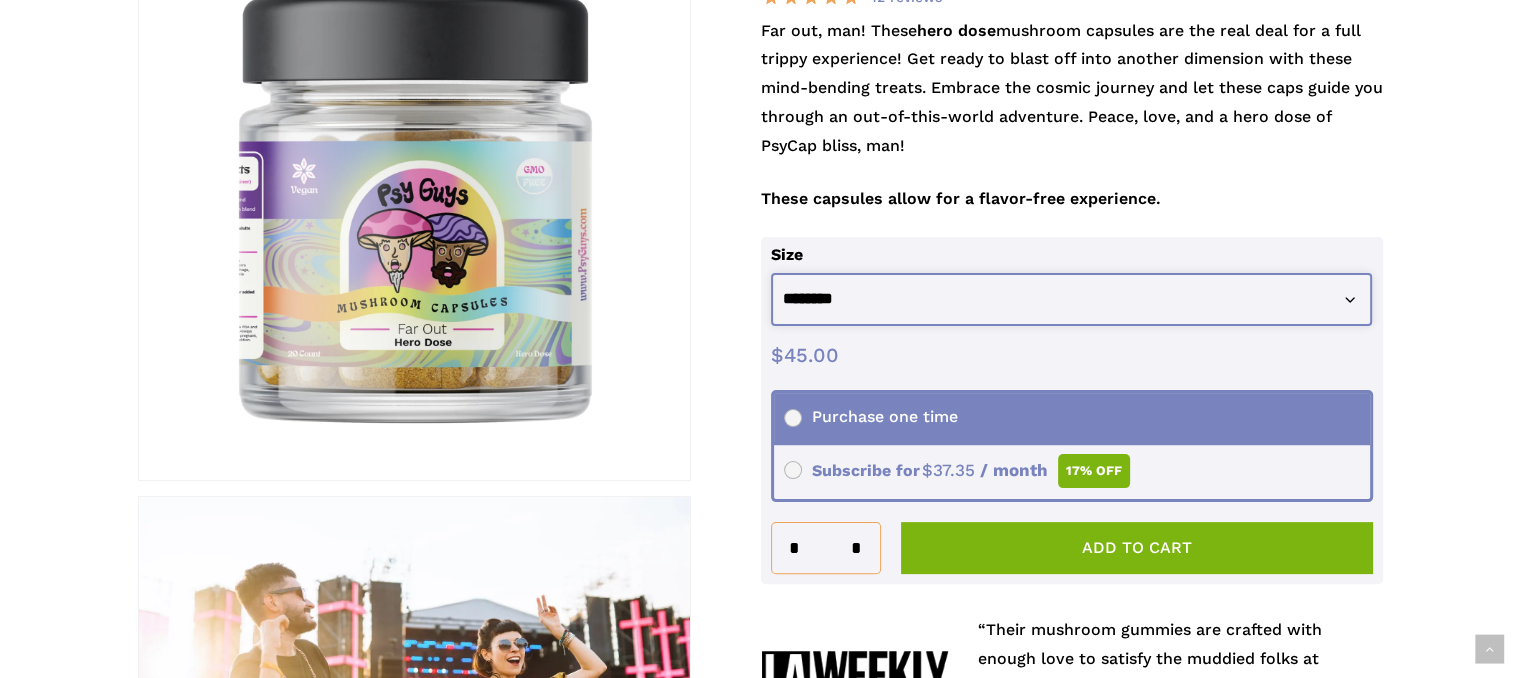 click on "**********" 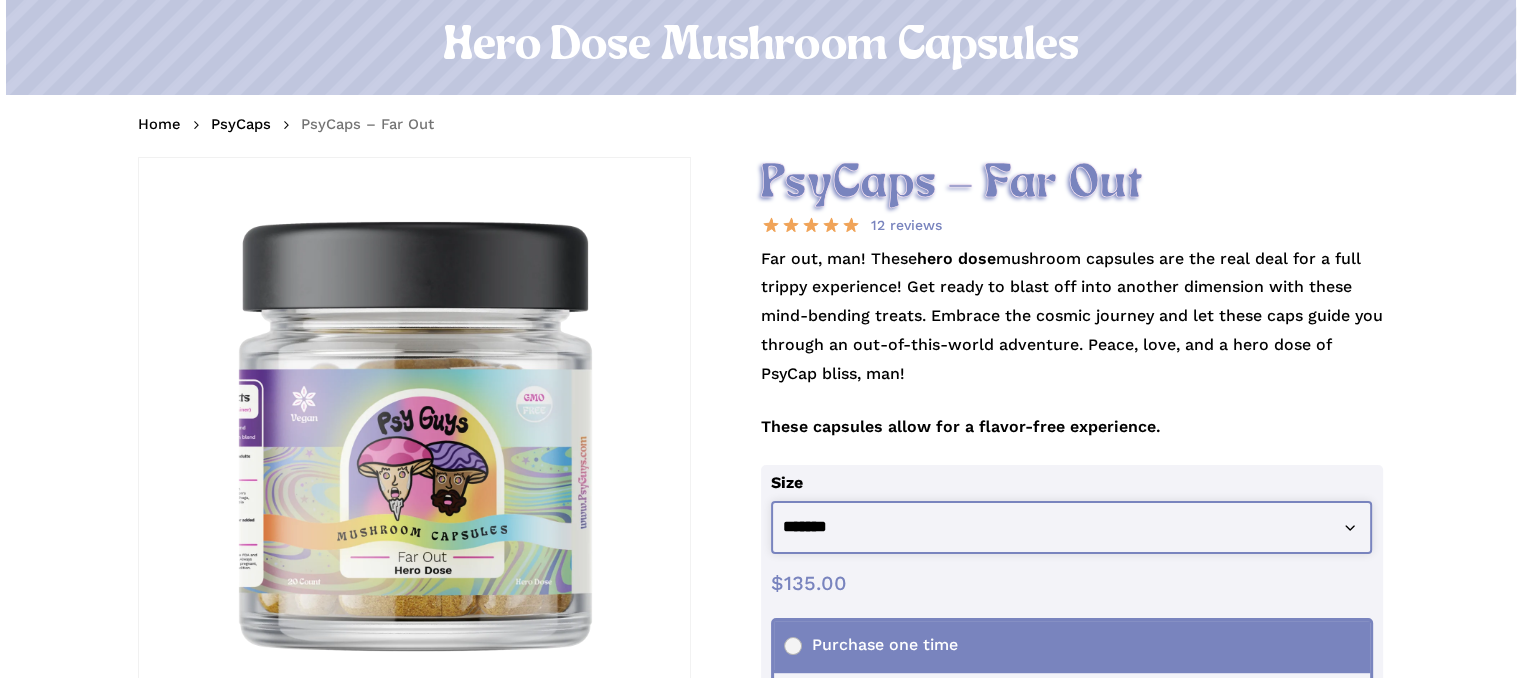 scroll, scrollTop: 0, scrollLeft: 0, axis: both 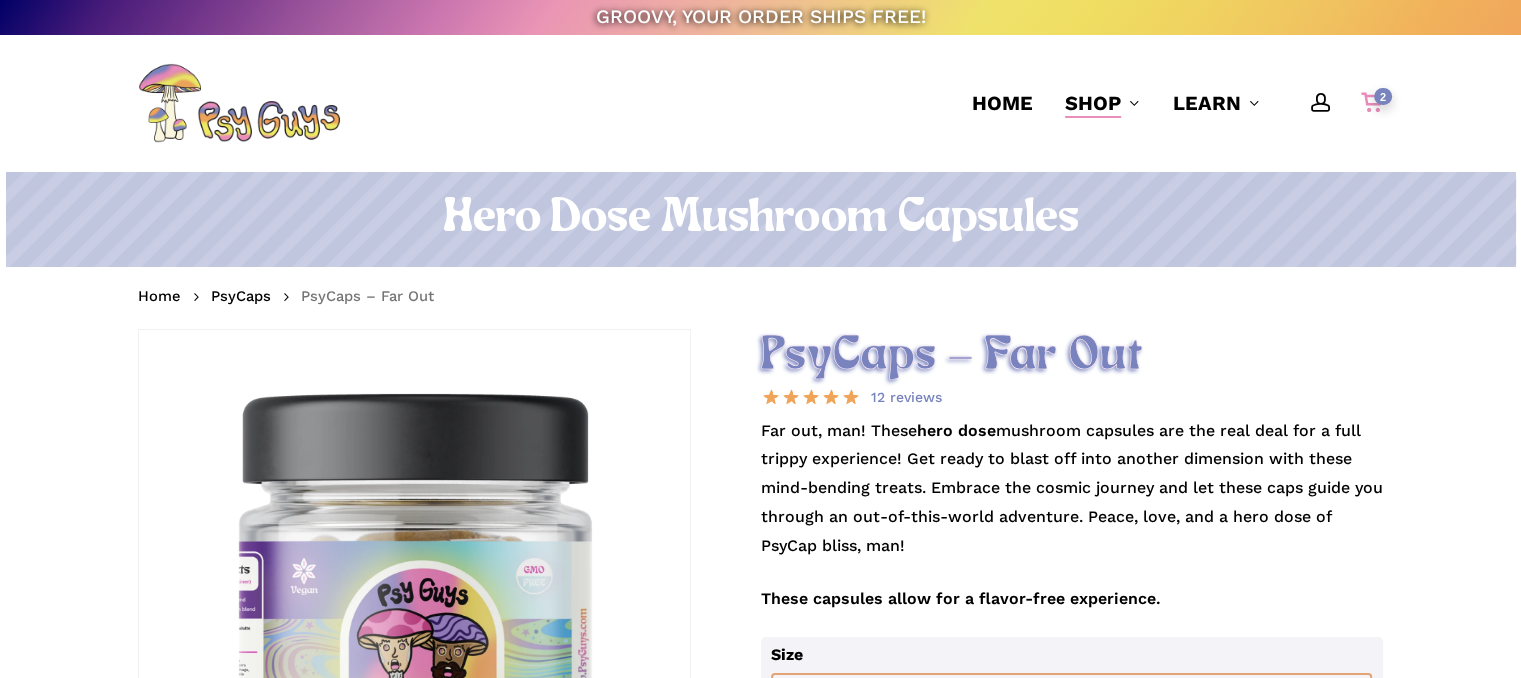 click on "2" at bounding box center [1383, 96] 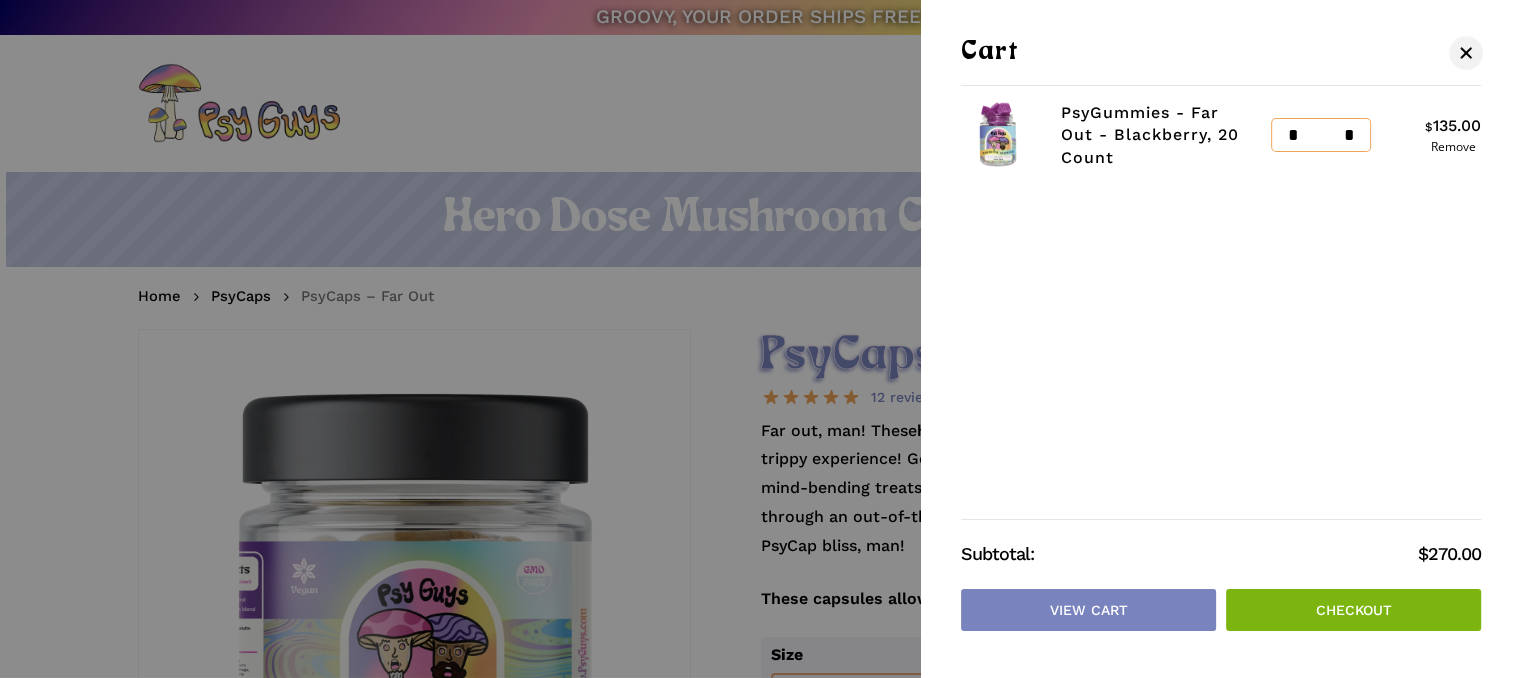 click on "Checkout" at bounding box center [1353, 610] 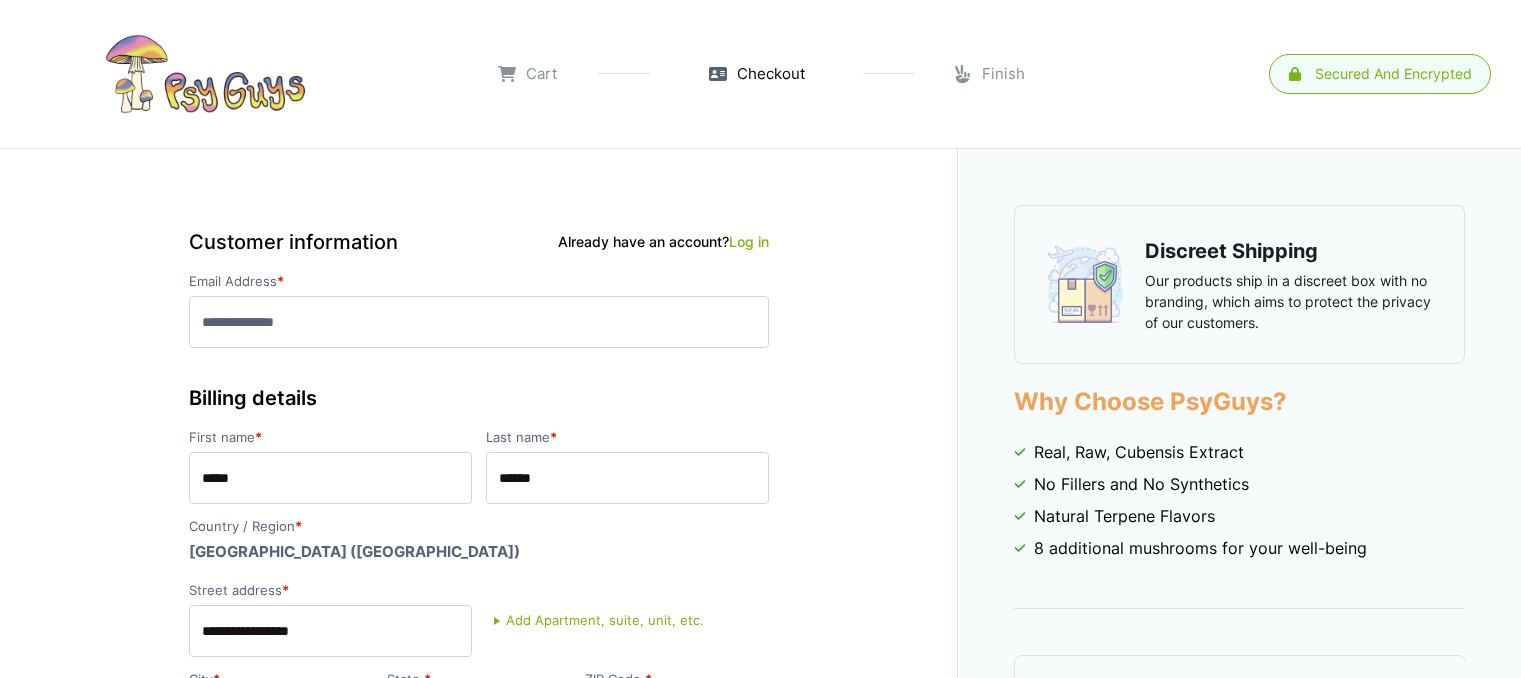 select on "**" 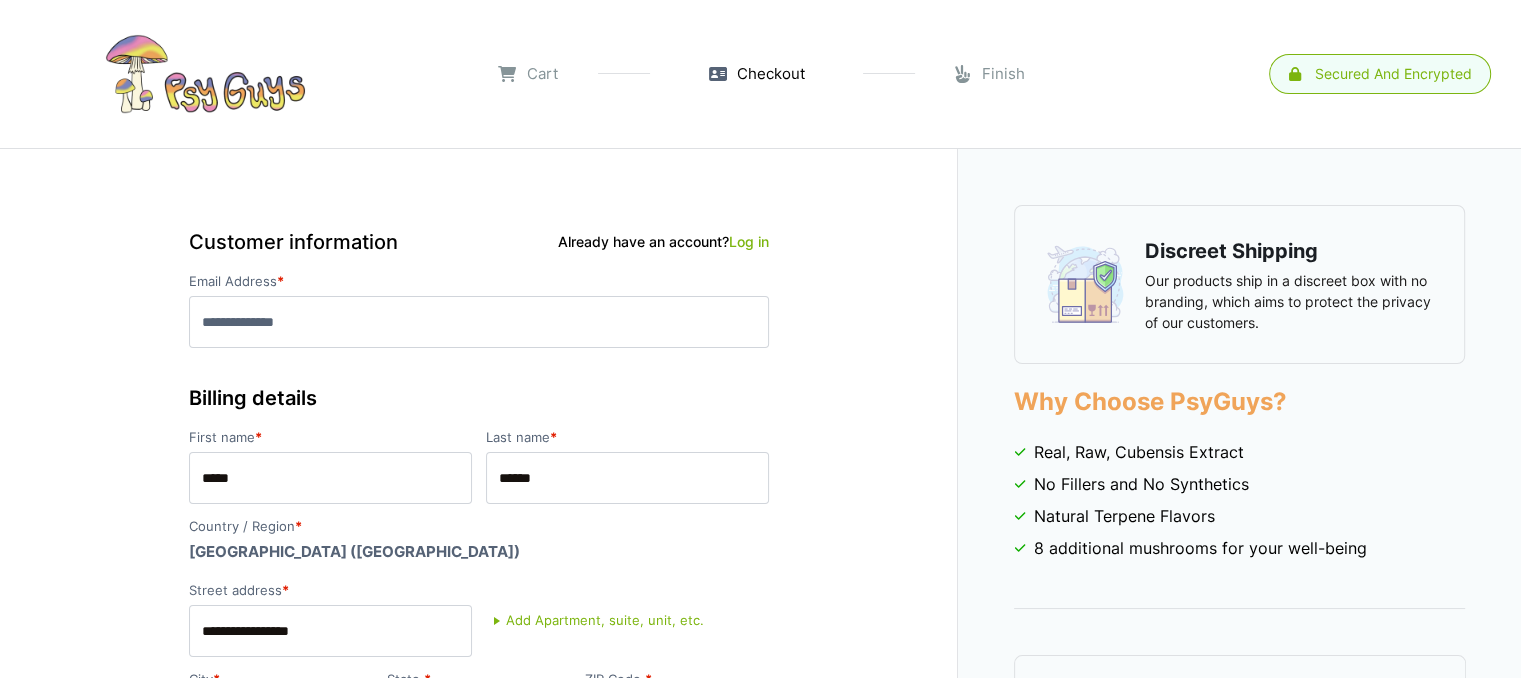 scroll, scrollTop: 0, scrollLeft: 0, axis: both 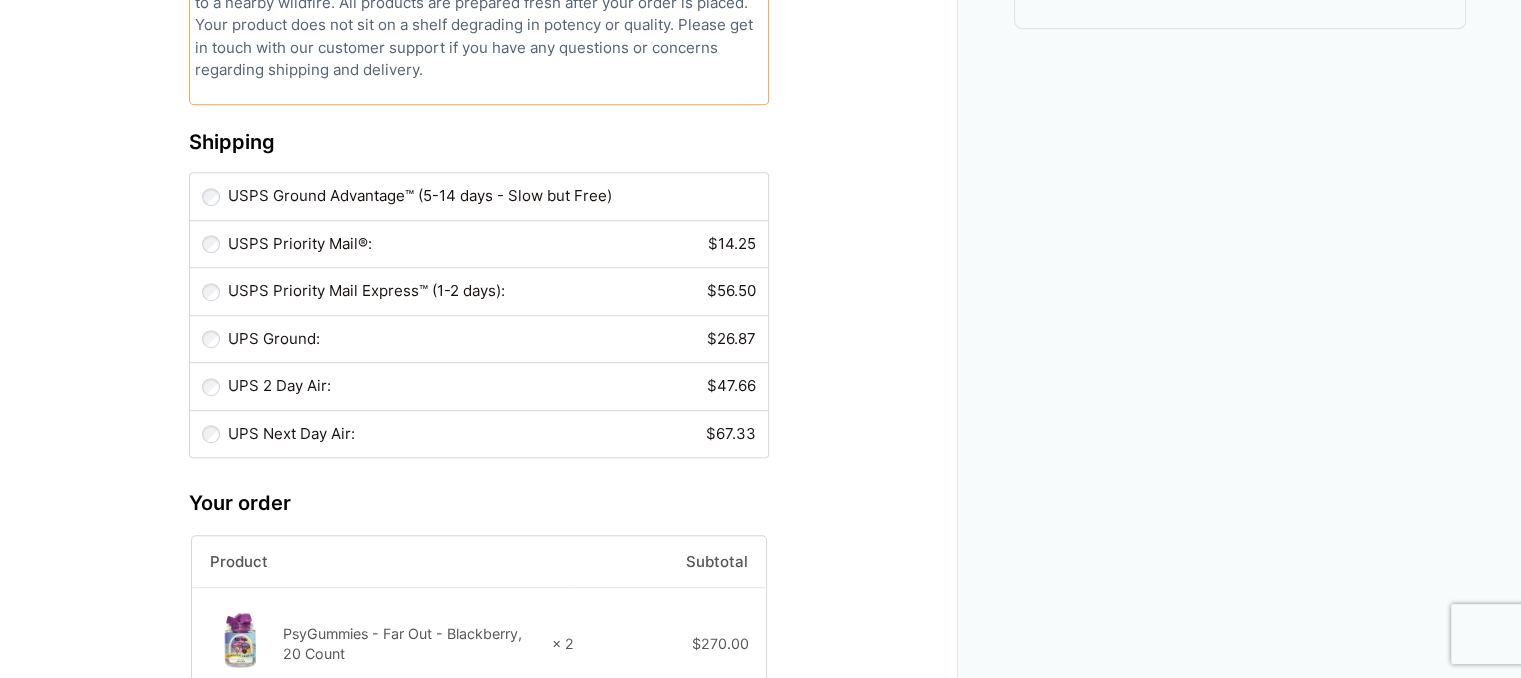 type on "**********" 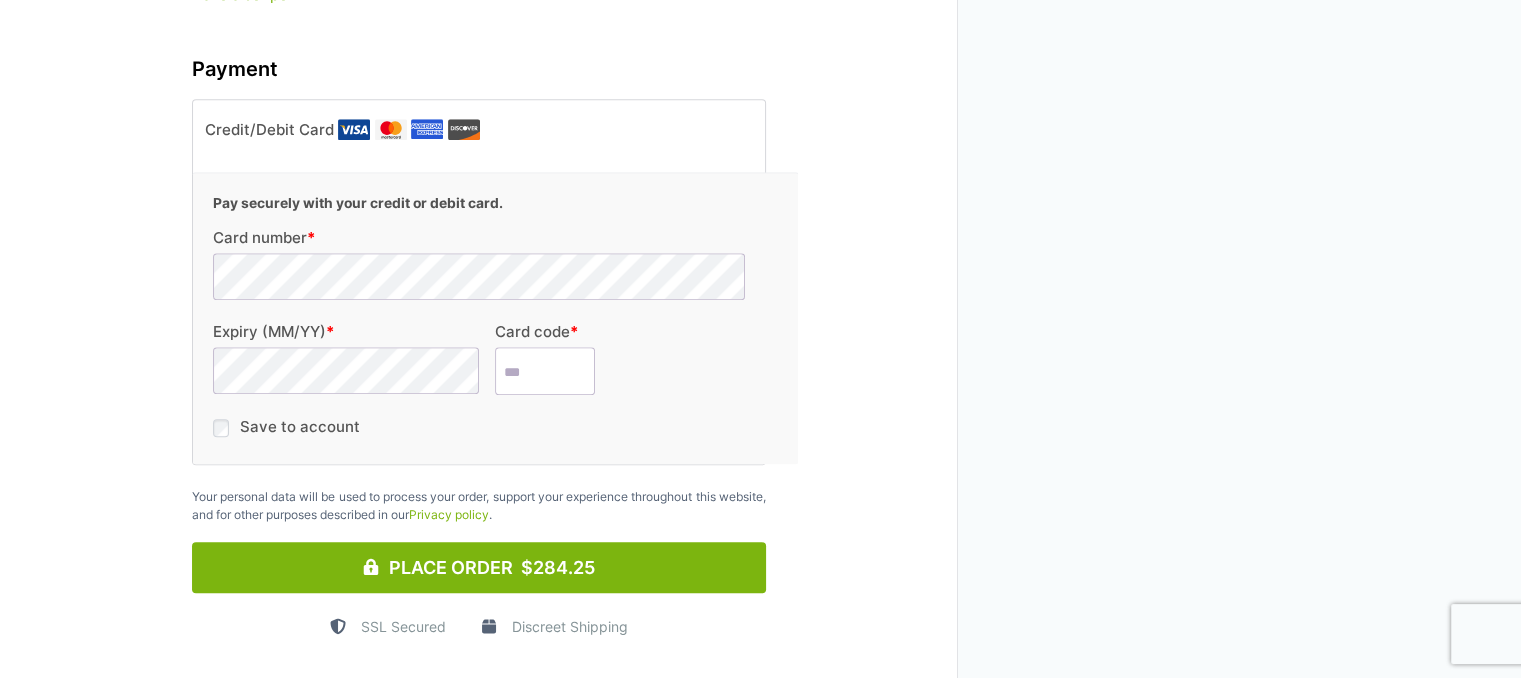 scroll, scrollTop: 2257, scrollLeft: 0, axis: vertical 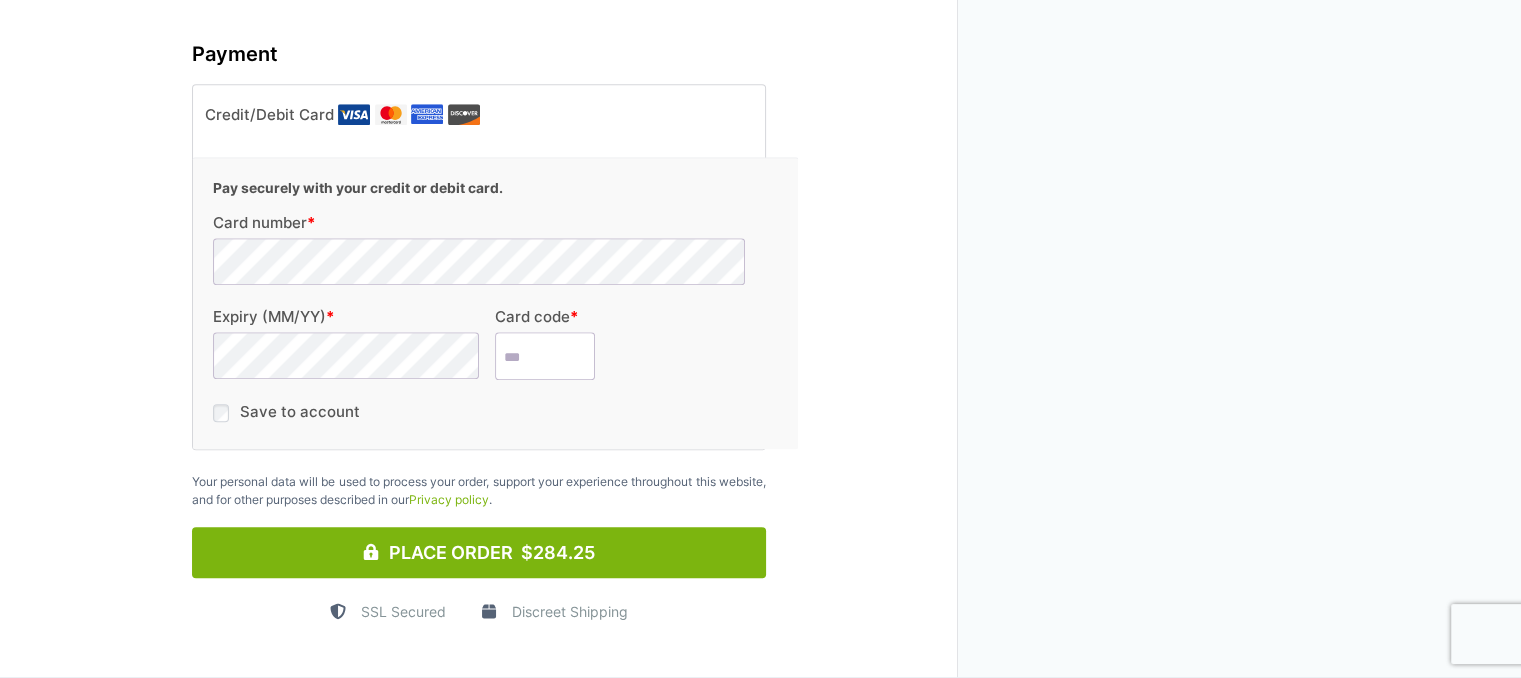 type on "****" 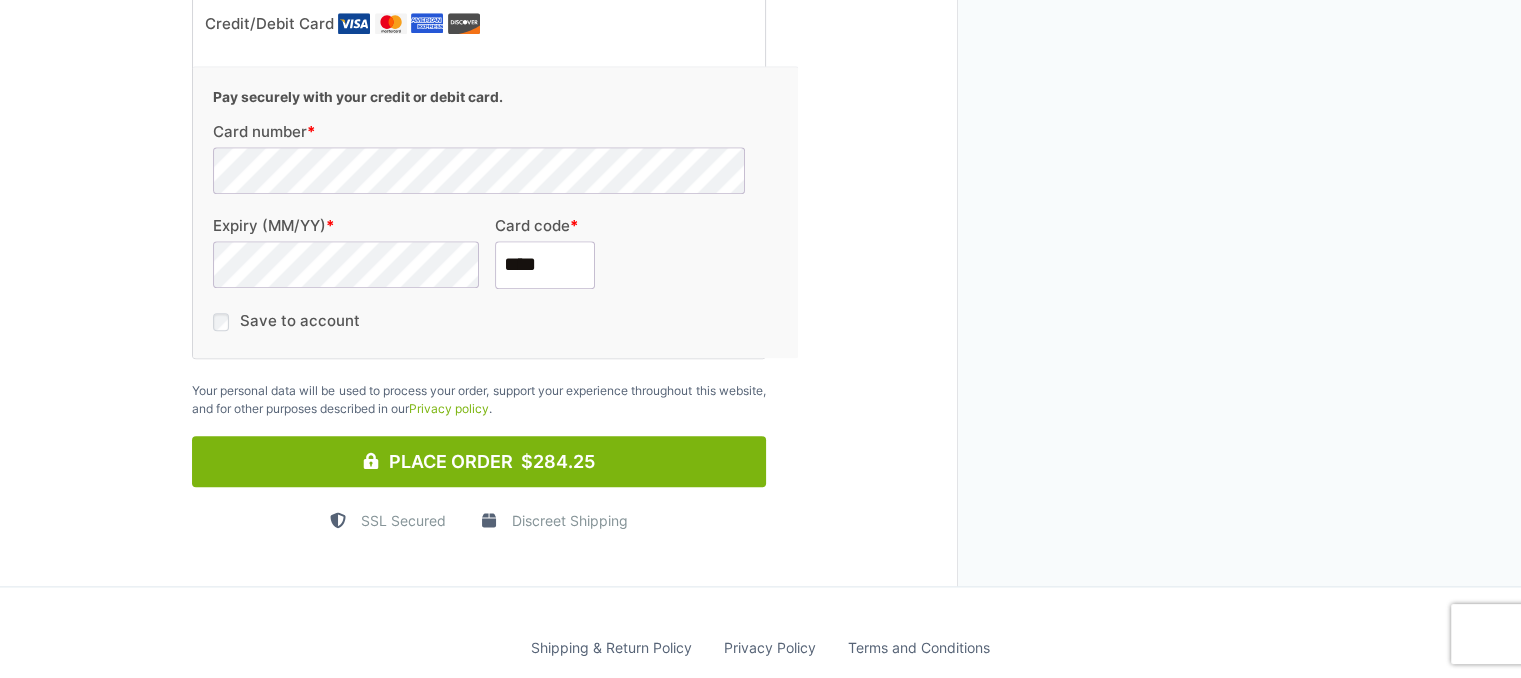 scroll, scrollTop: 2376, scrollLeft: 0, axis: vertical 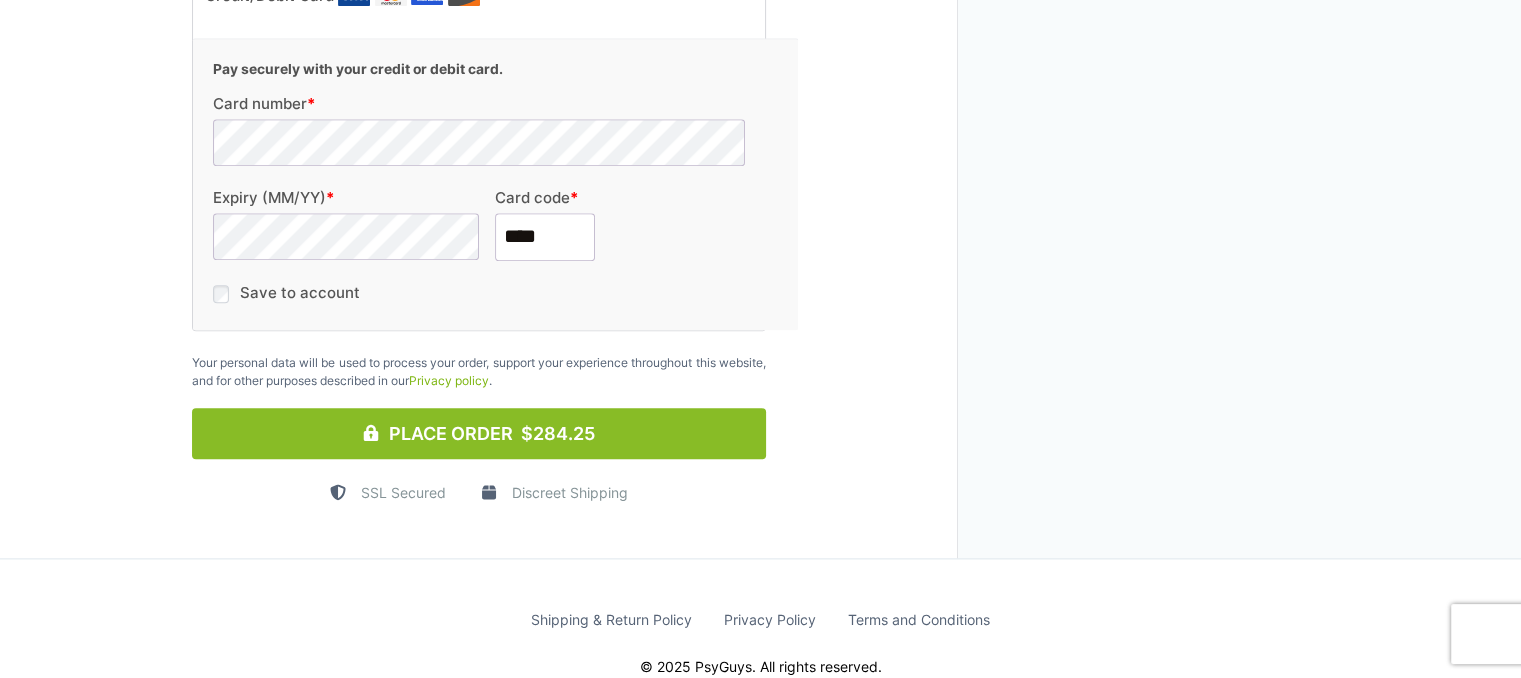 click on "Place Order  $284.25" at bounding box center (479, 433) 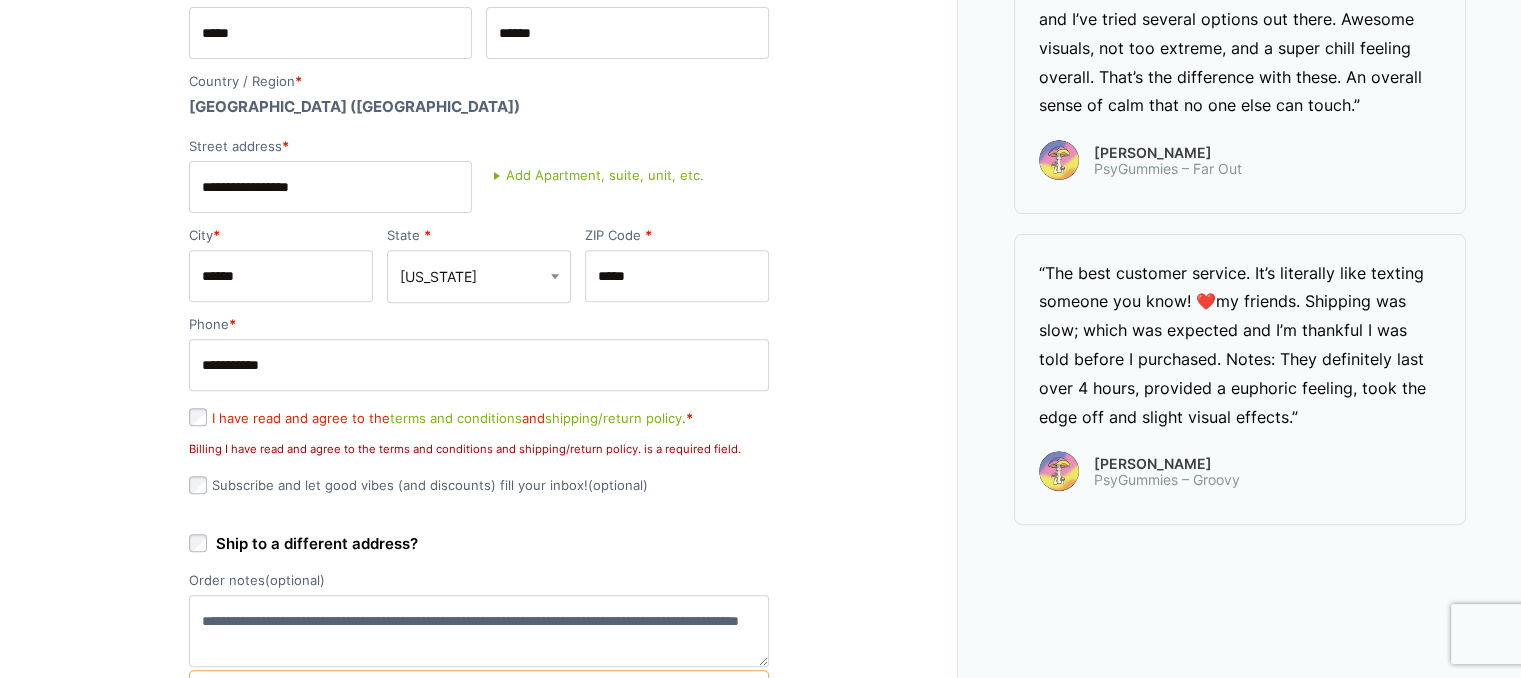 scroll, scrollTop: 804, scrollLeft: 0, axis: vertical 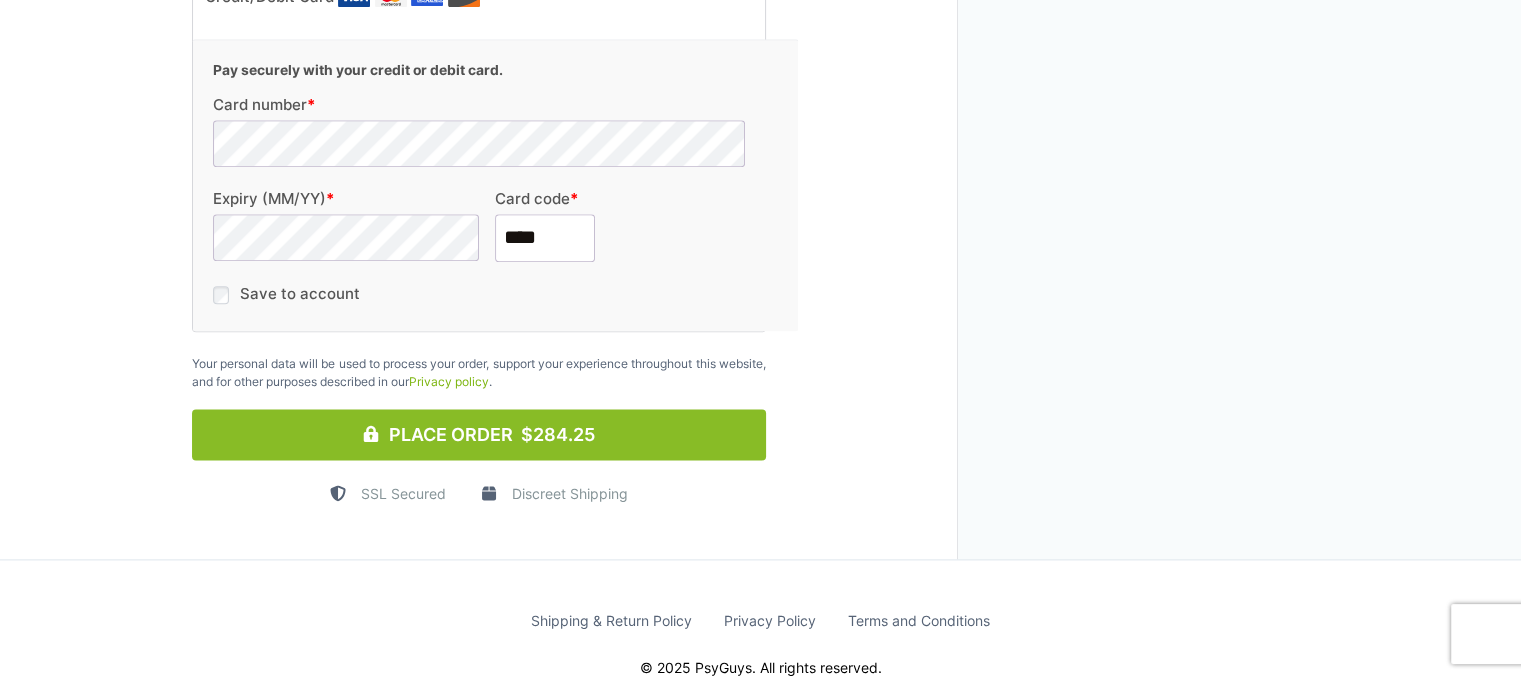 click on "Place Order  $284.25" at bounding box center [479, 434] 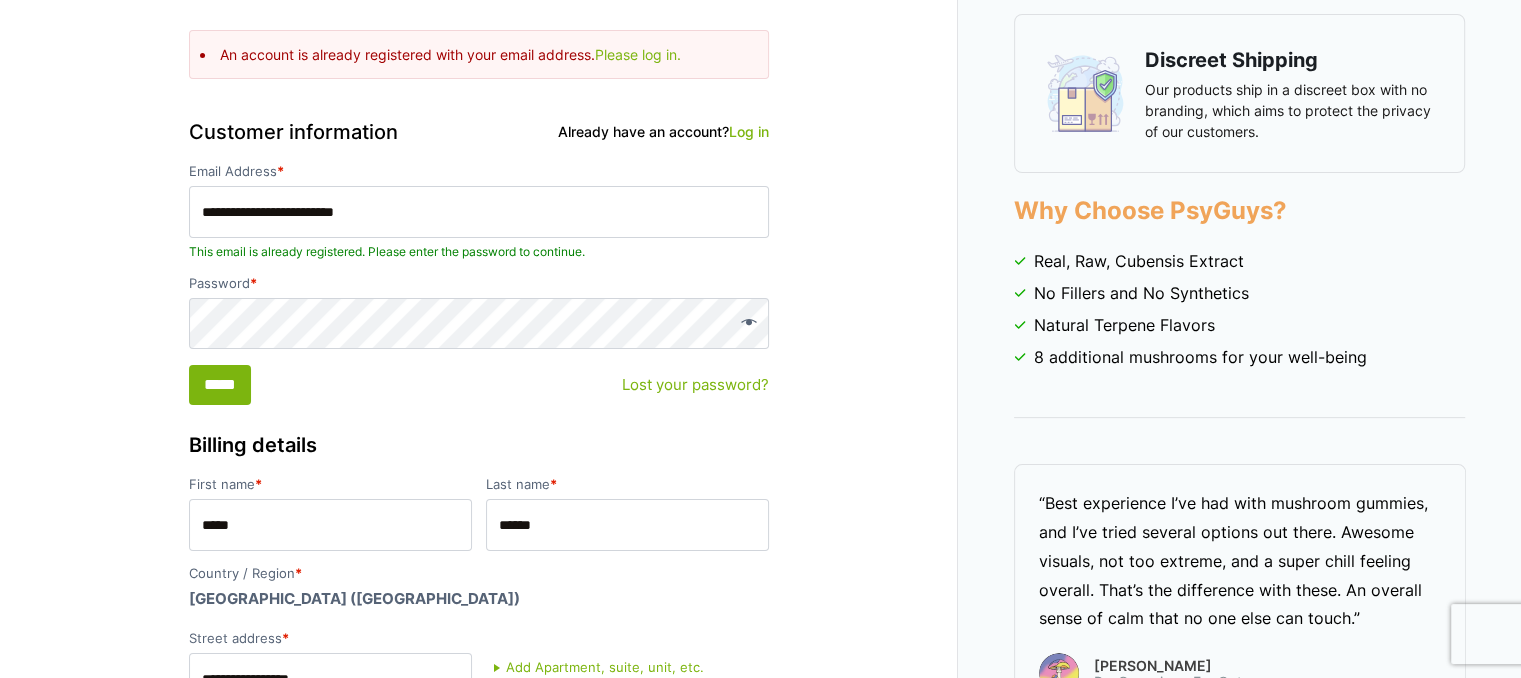 scroll, scrollTop: 304, scrollLeft: 0, axis: vertical 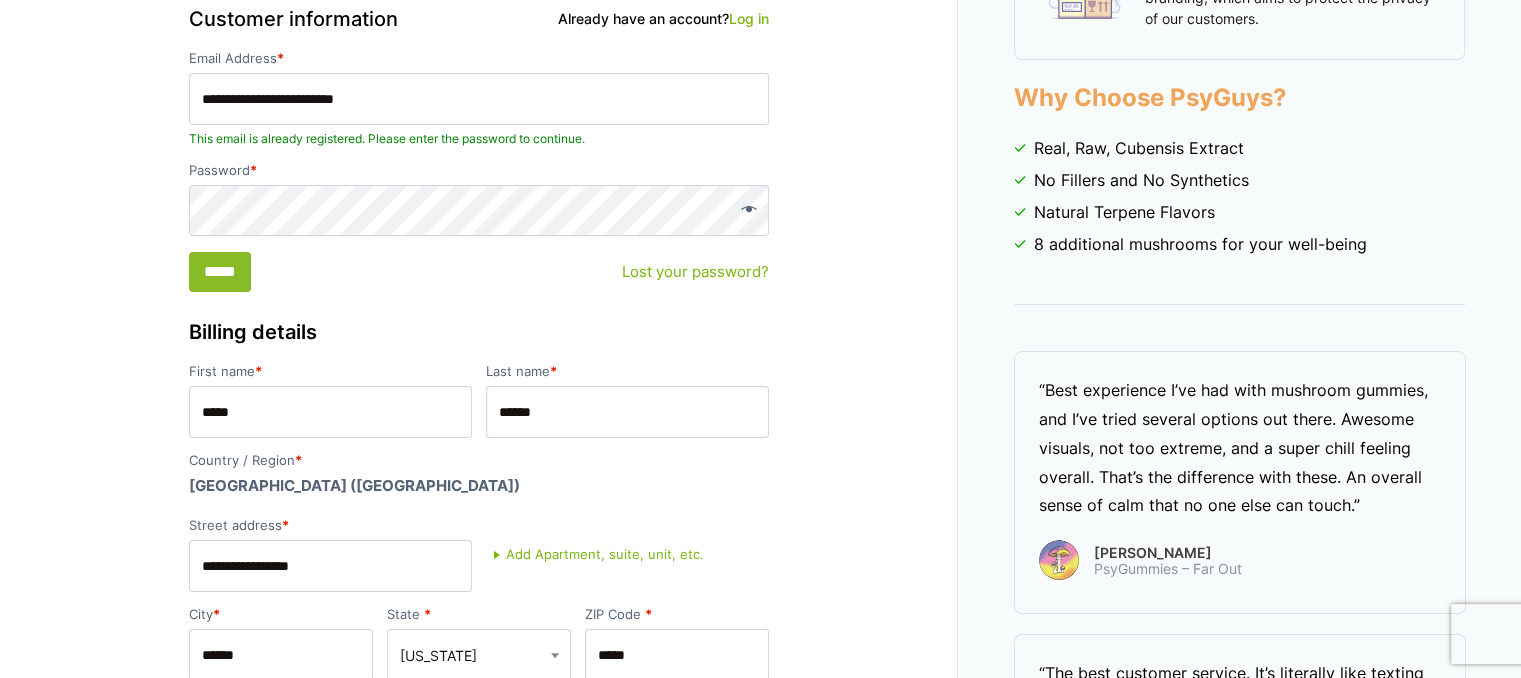 click on "*****" at bounding box center (220, 272) 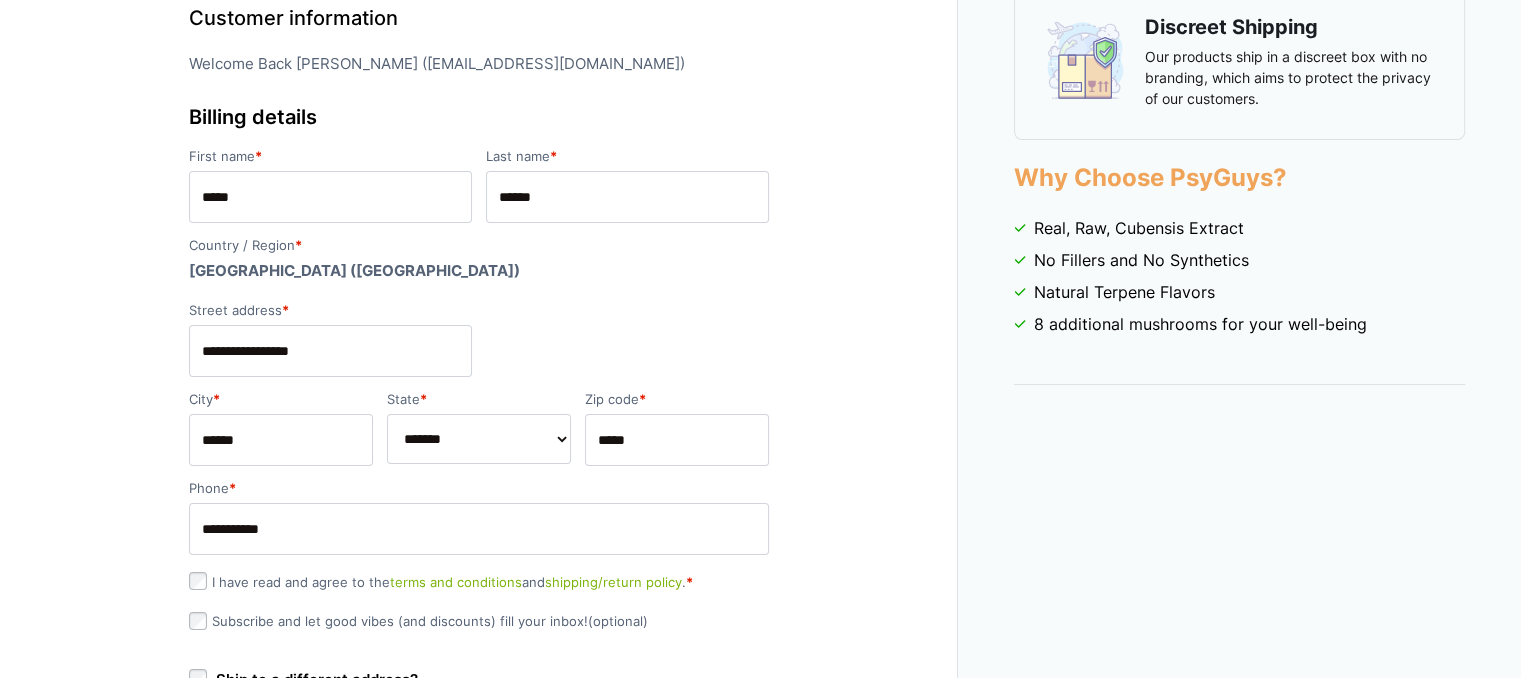 select on "**" 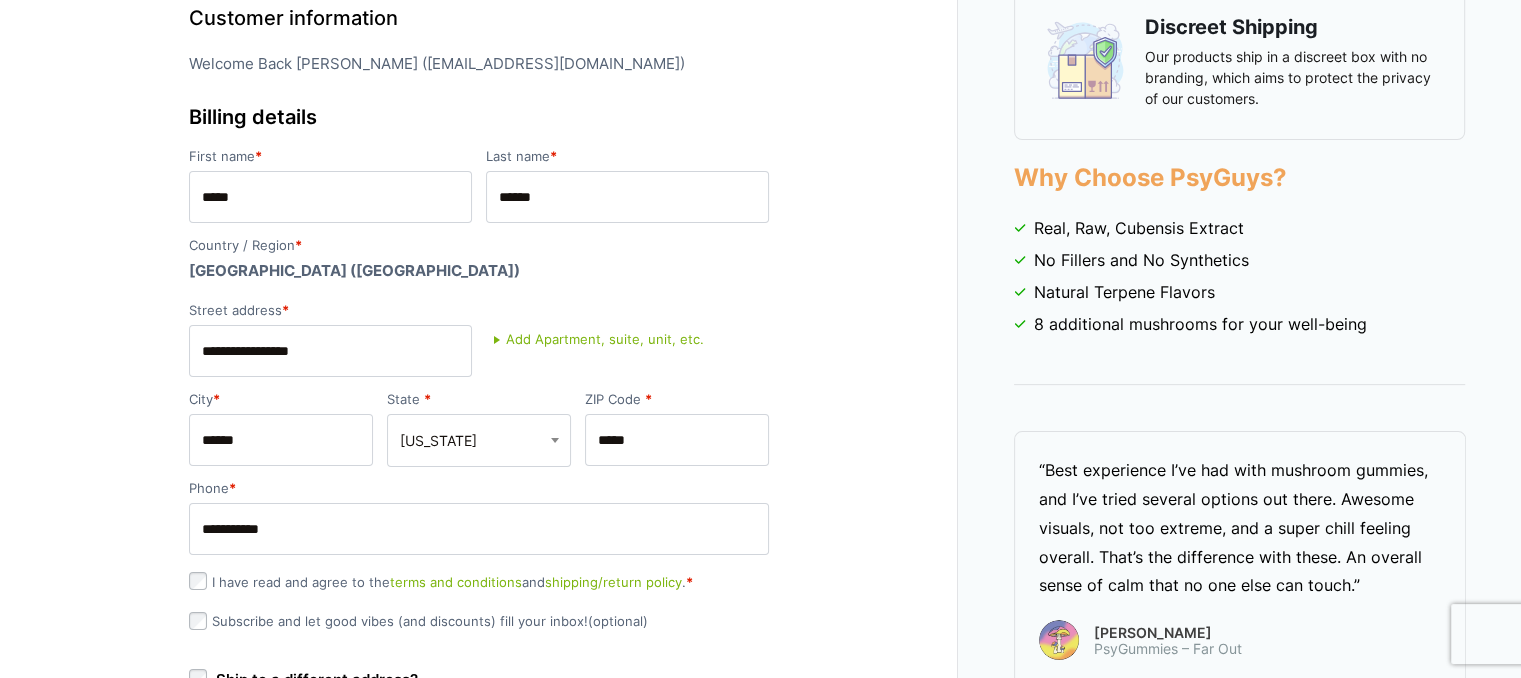 scroll, scrollTop: 224, scrollLeft: 0, axis: vertical 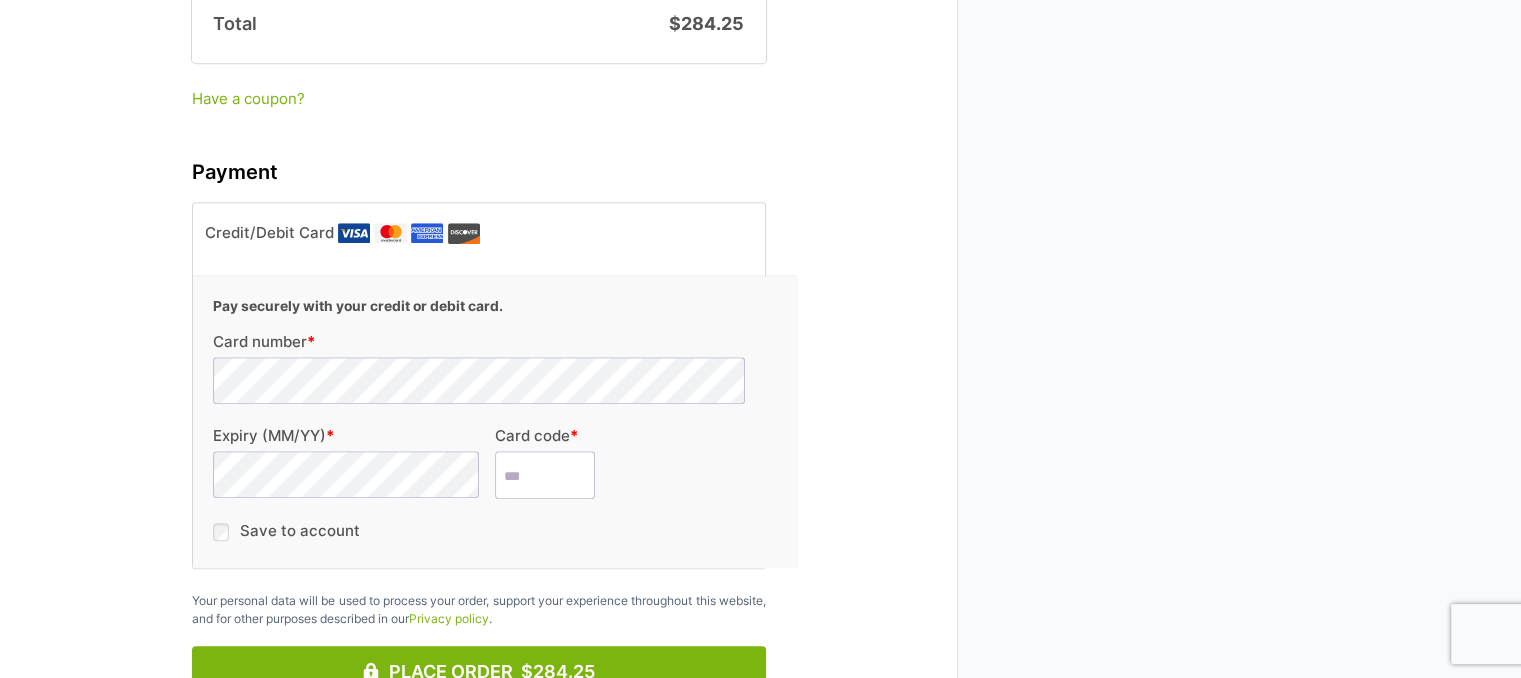 type on "****" 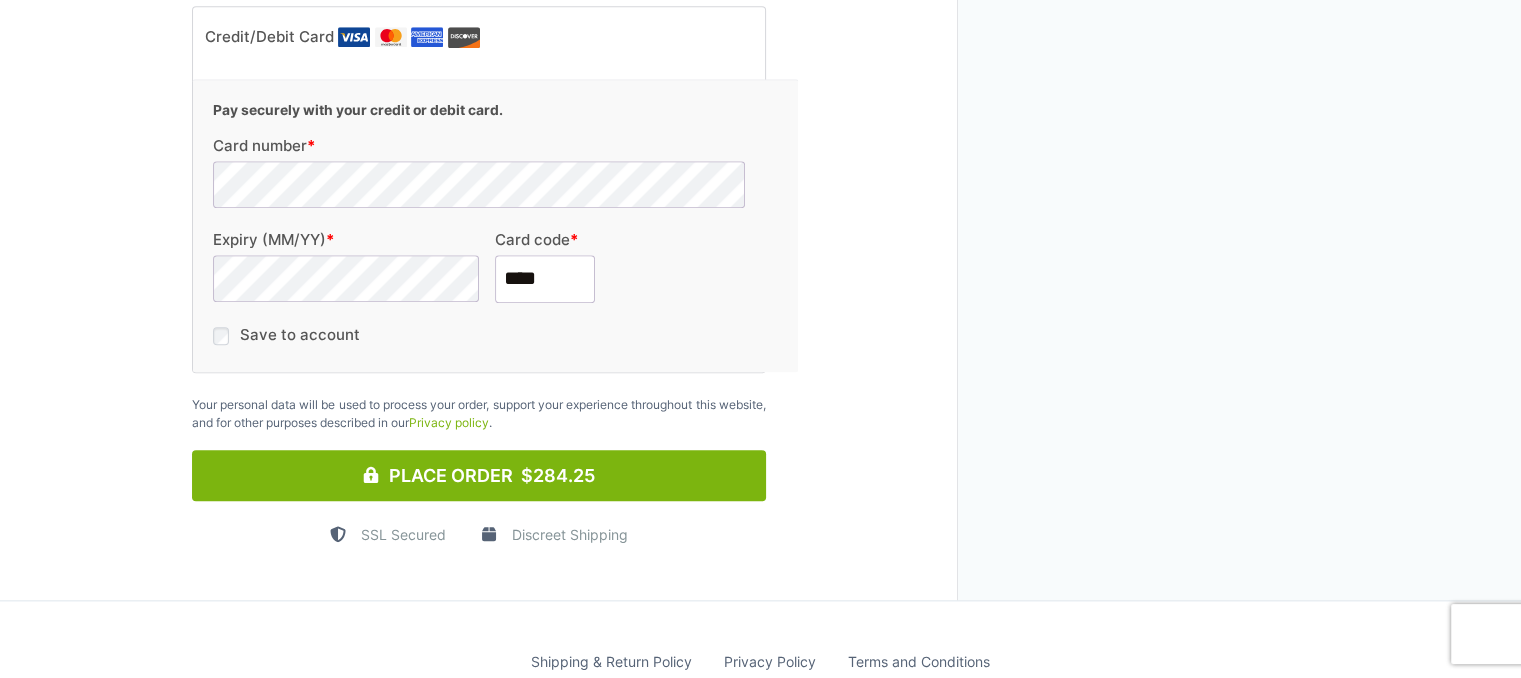scroll, scrollTop: 2124, scrollLeft: 0, axis: vertical 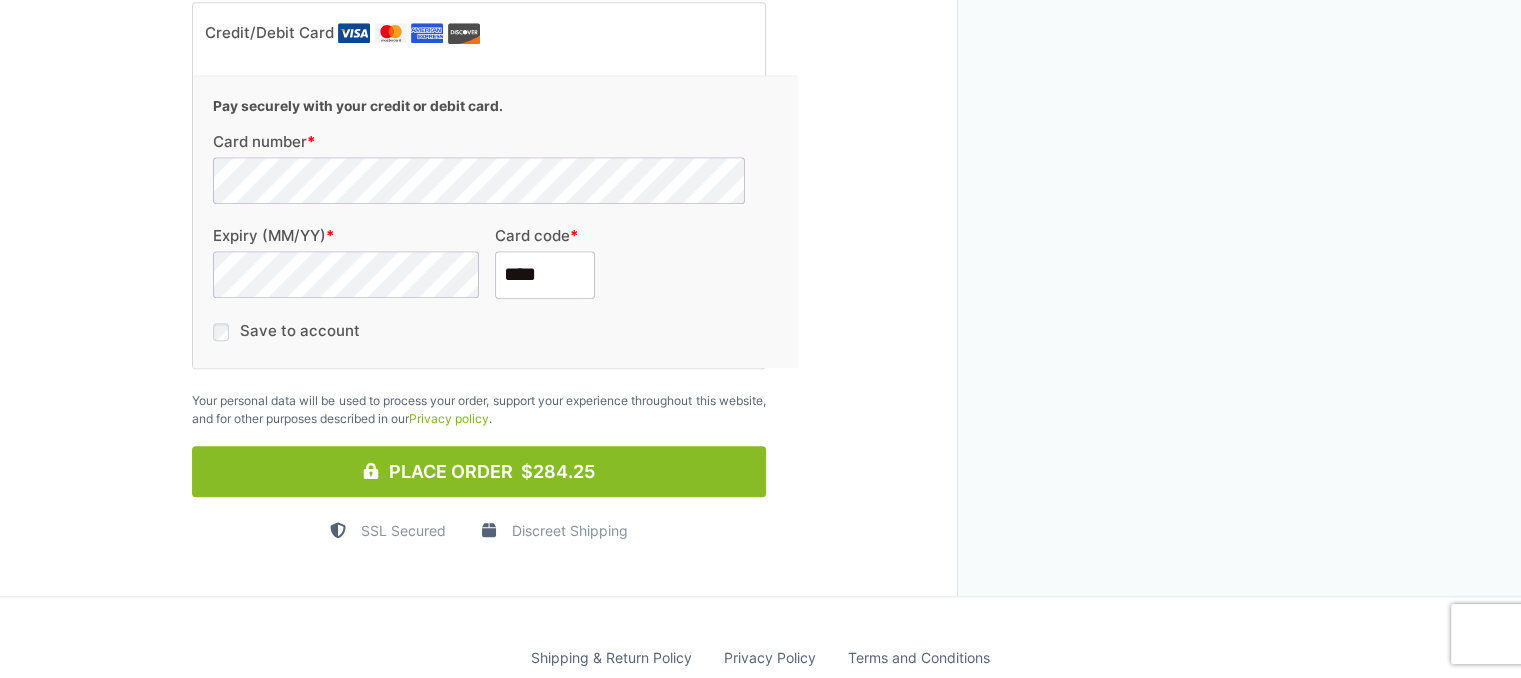 click on "Place Order  $284.25" at bounding box center [479, 471] 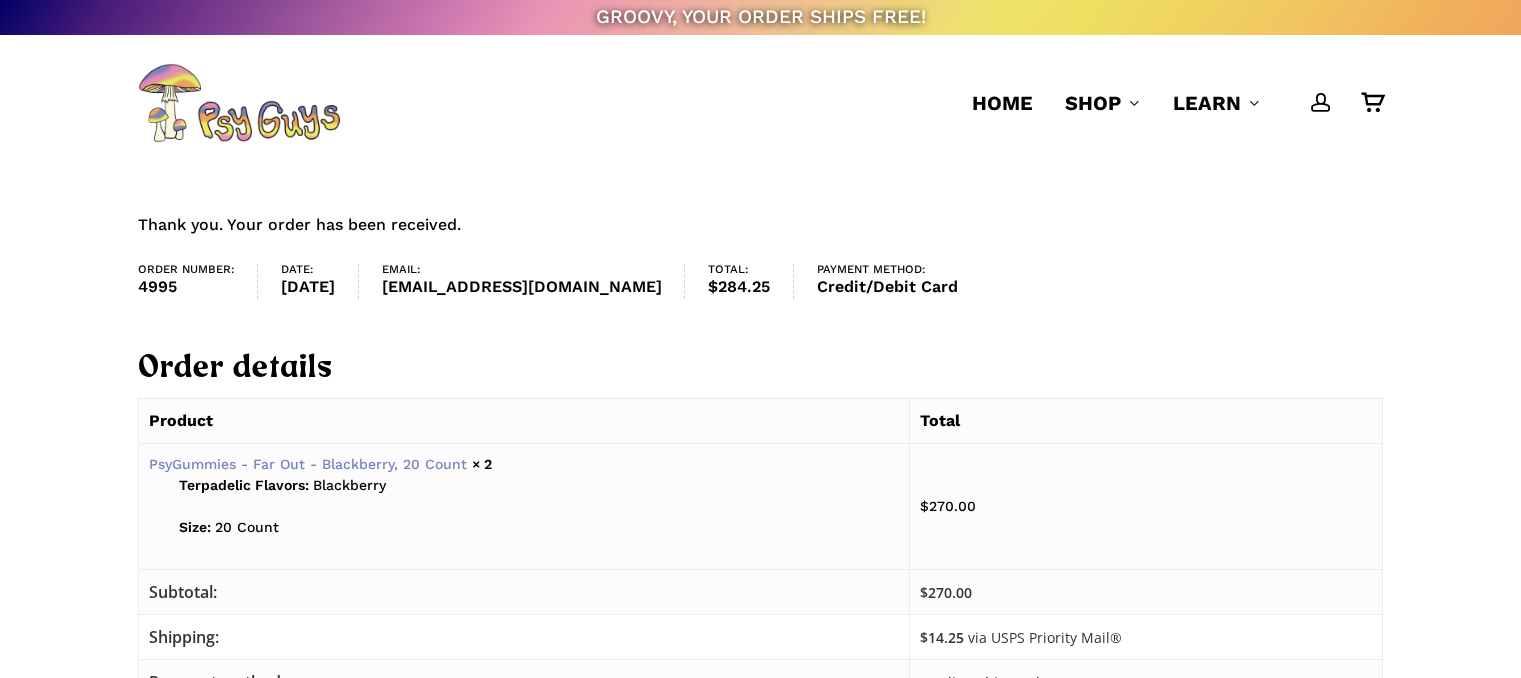 scroll, scrollTop: 0, scrollLeft: 0, axis: both 